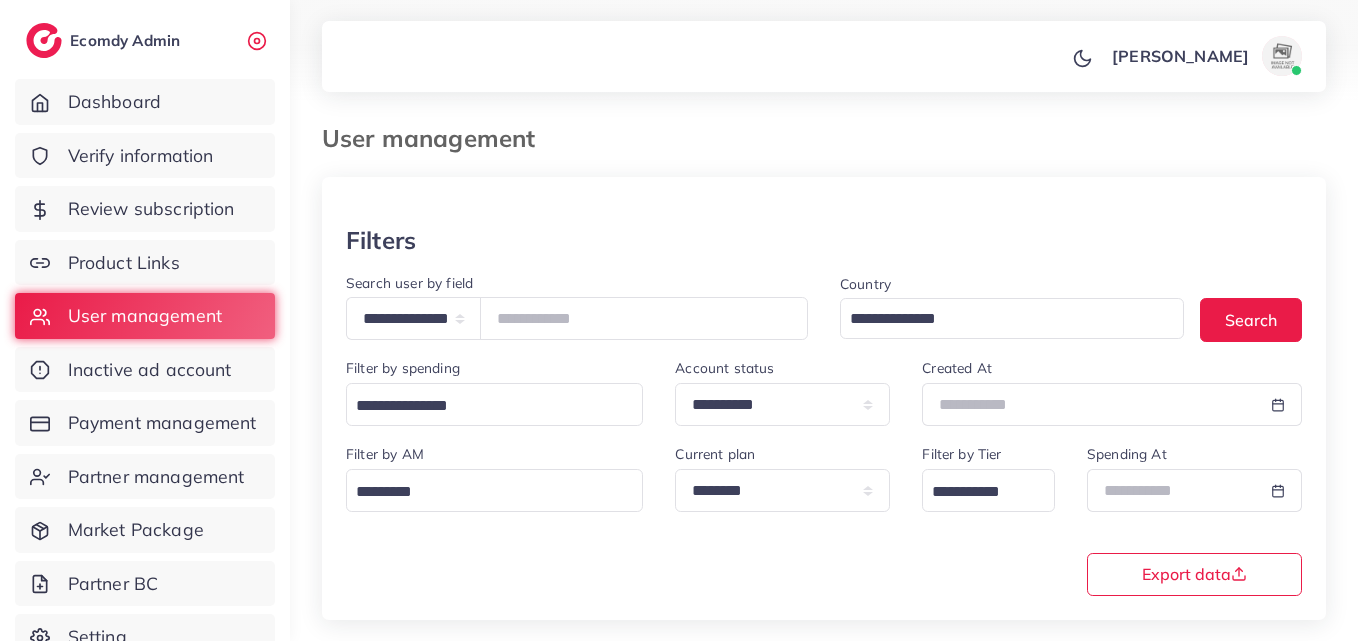 select on "**********" 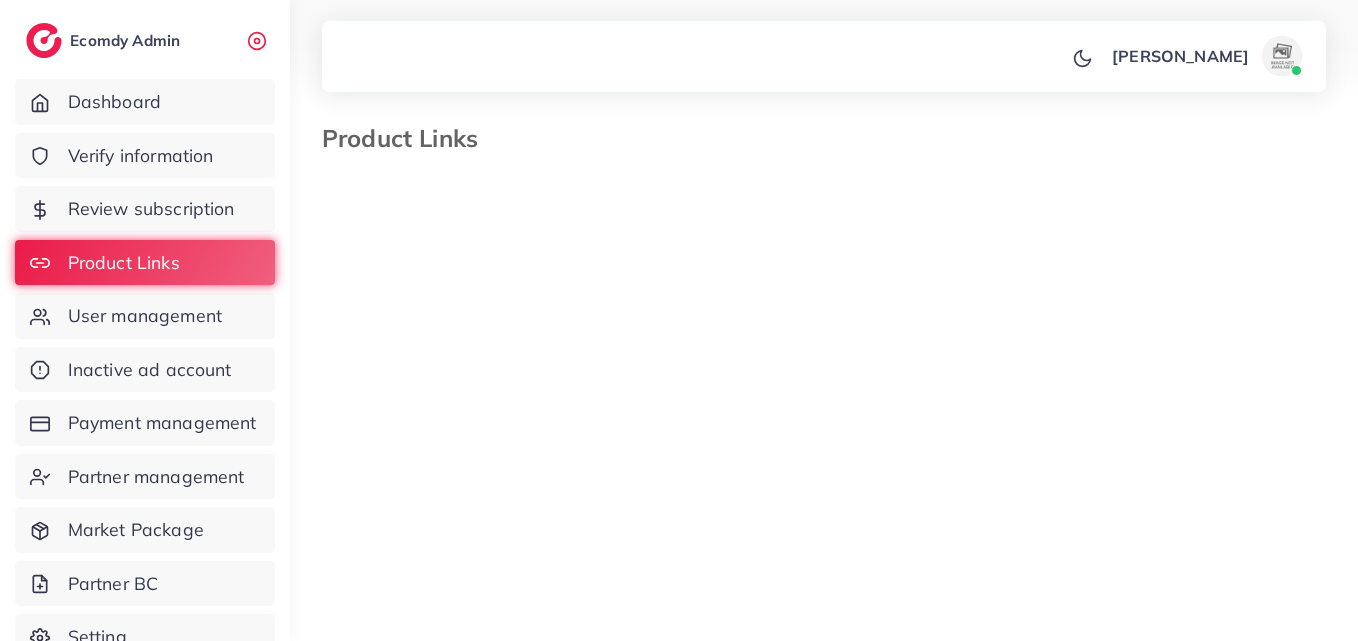 scroll, scrollTop: 0, scrollLeft: 0, axis: both 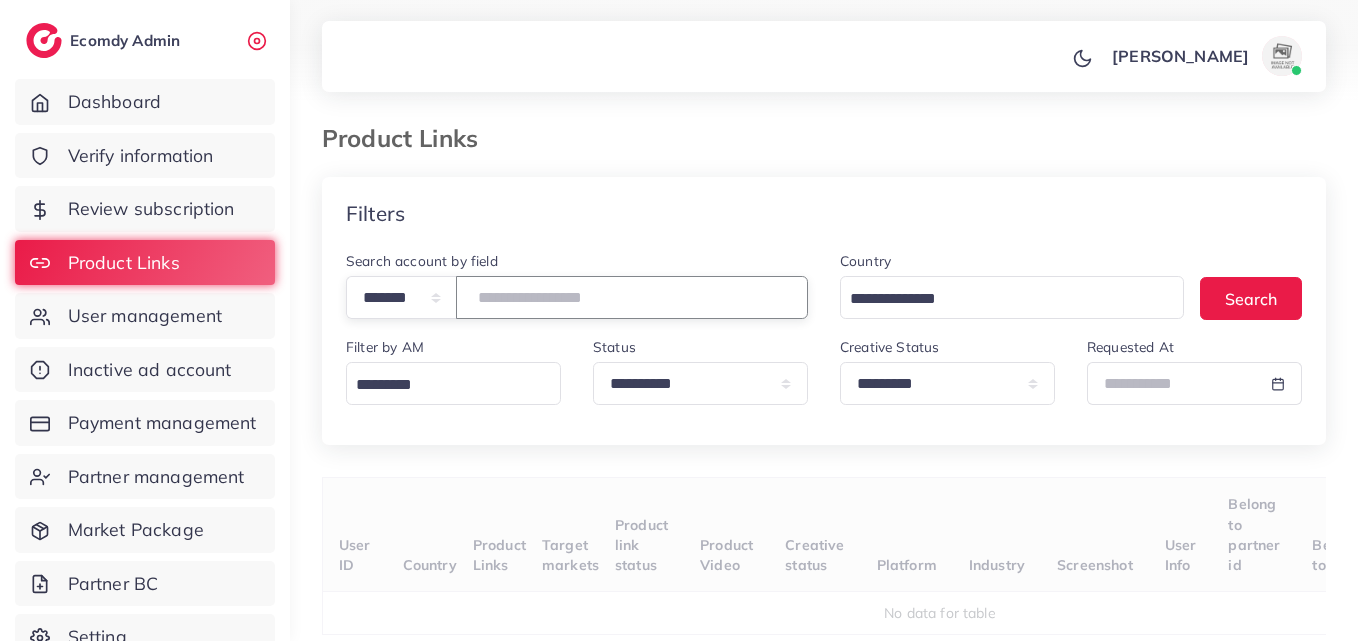 click at bounding box center [632, 297] 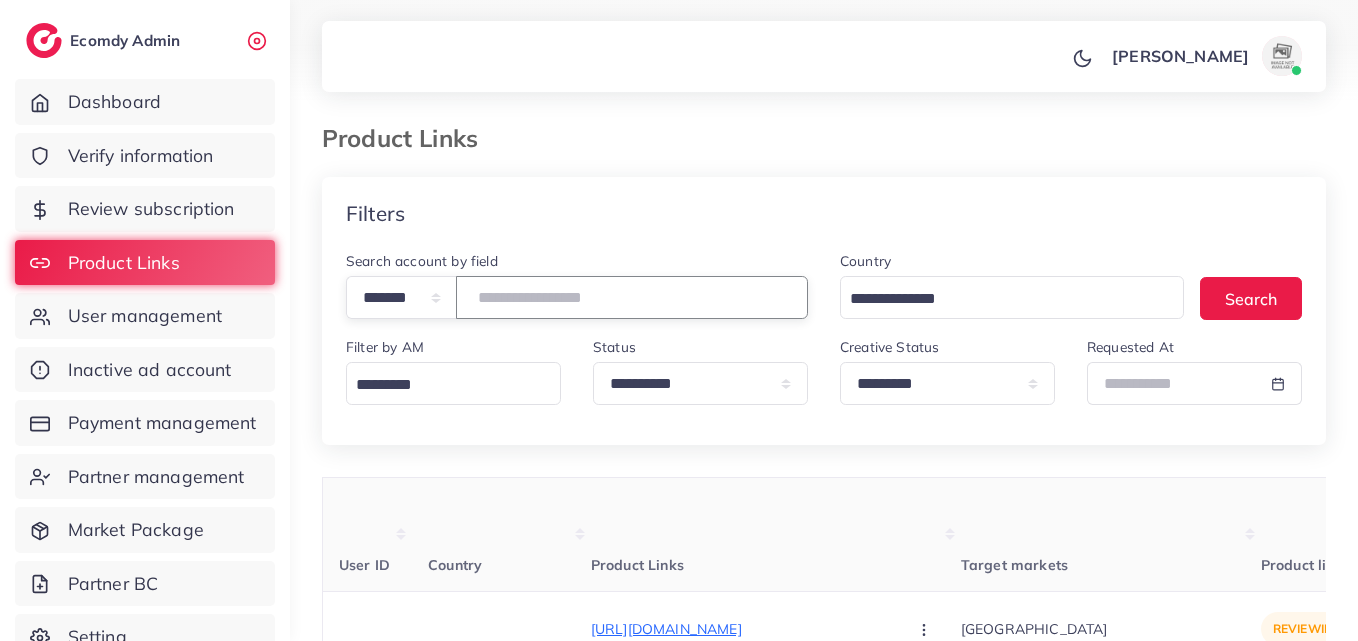 paste on "*******" 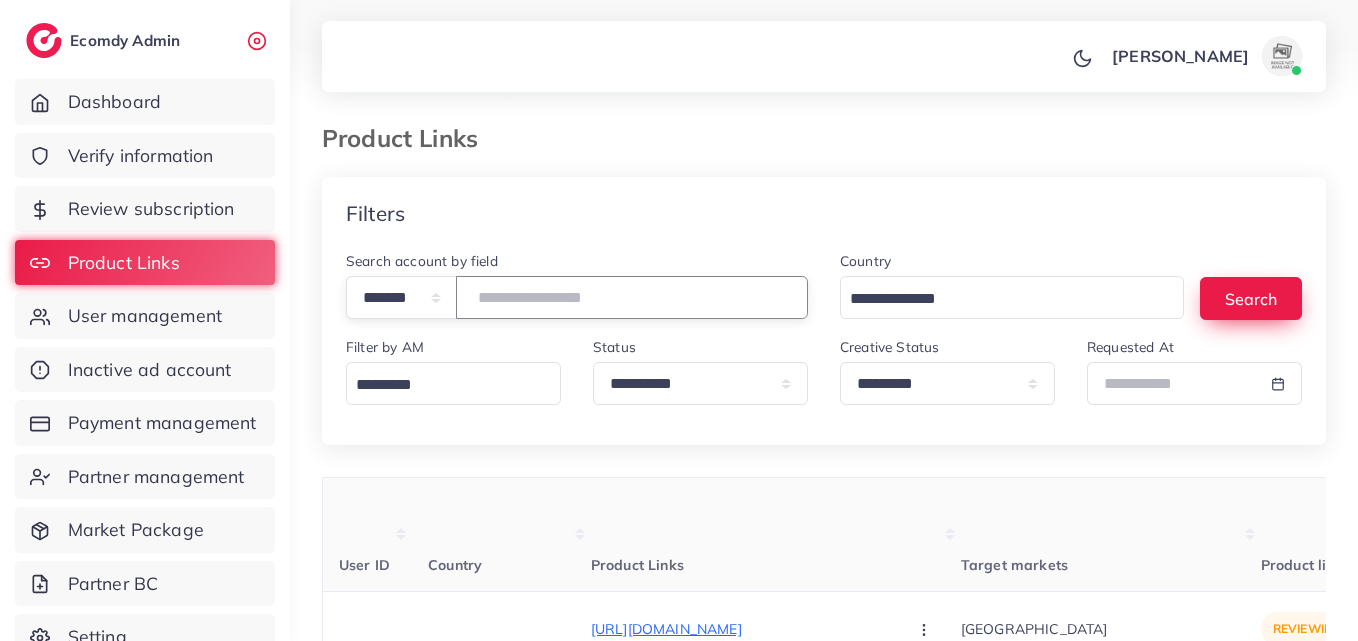 type on "*******" 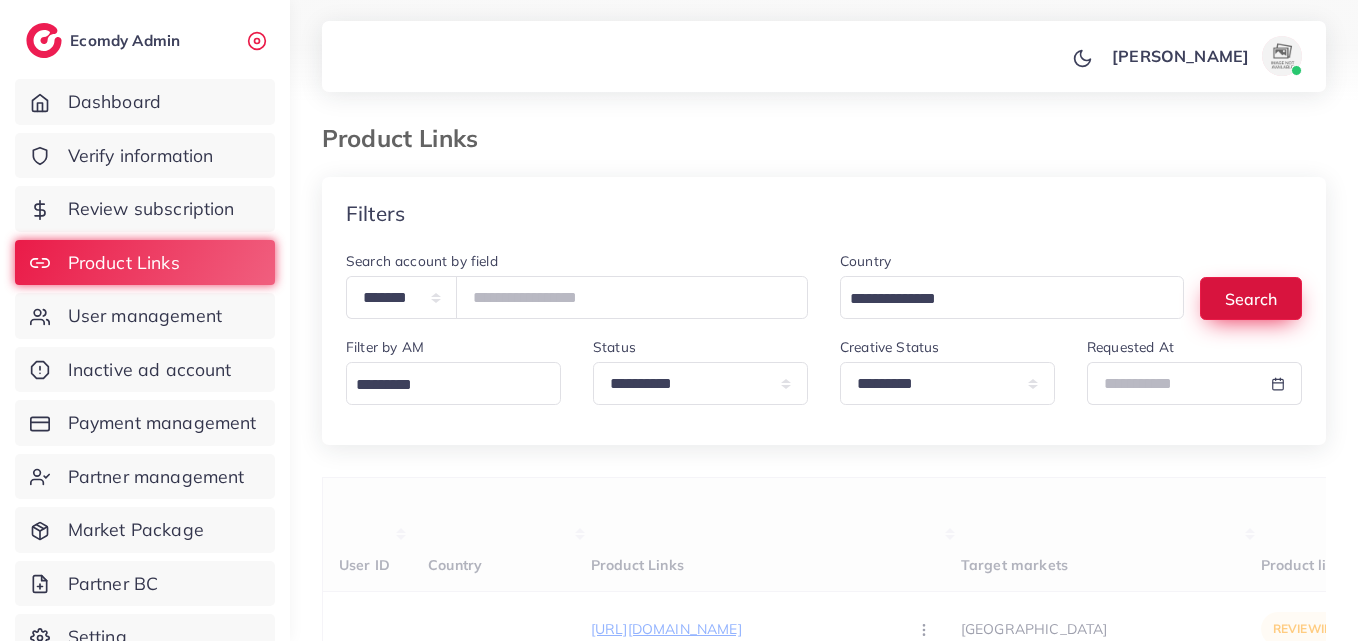 click on "Search" at bounding box center (1251, 298) 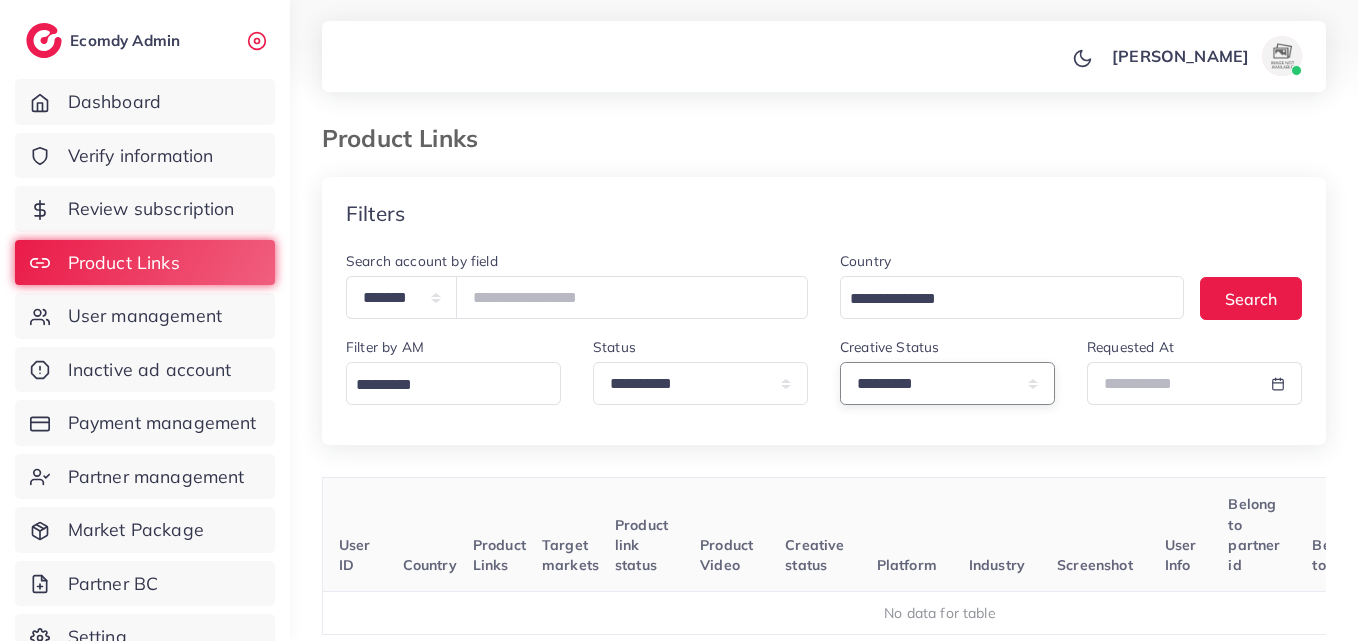click on "**********" at bounding box center (947, 383) 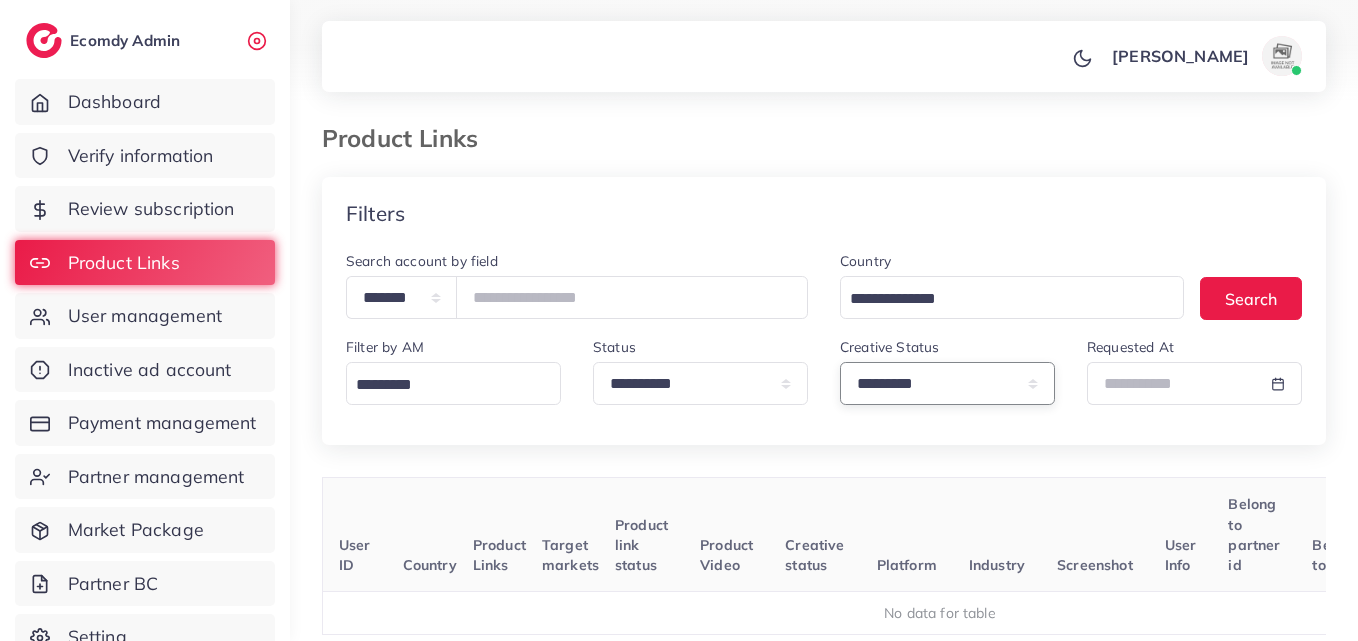 select 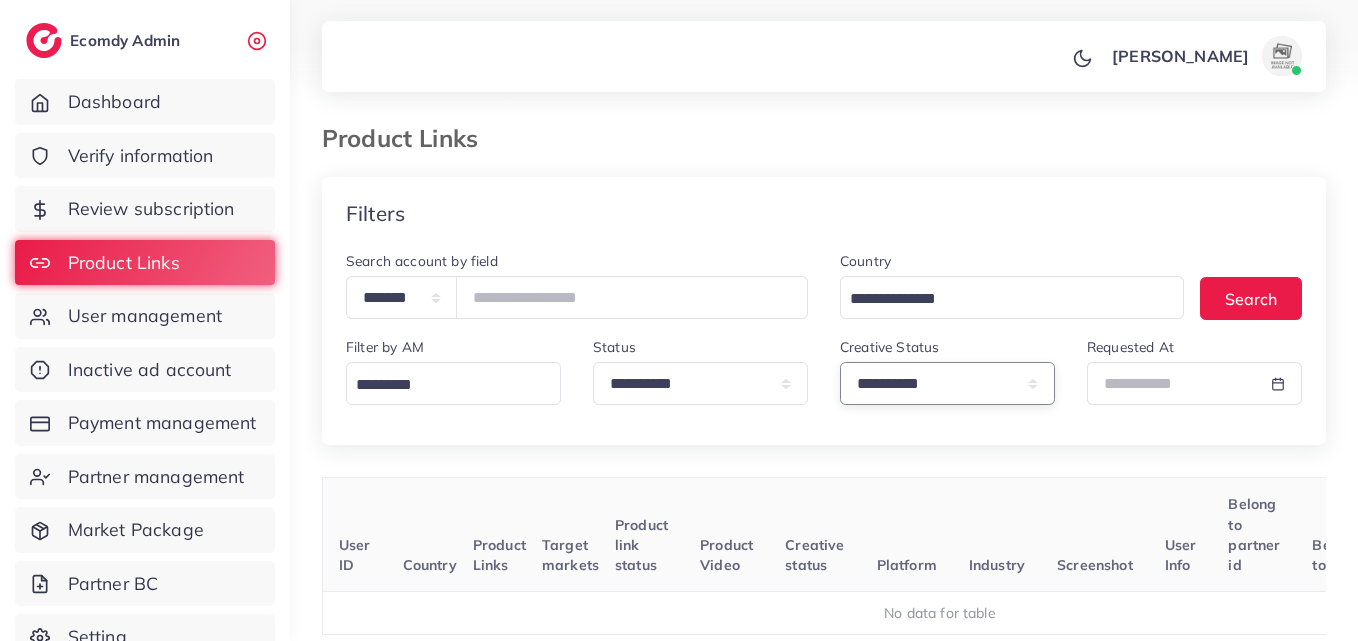 click on "**********" at bounding box center (947, 383) 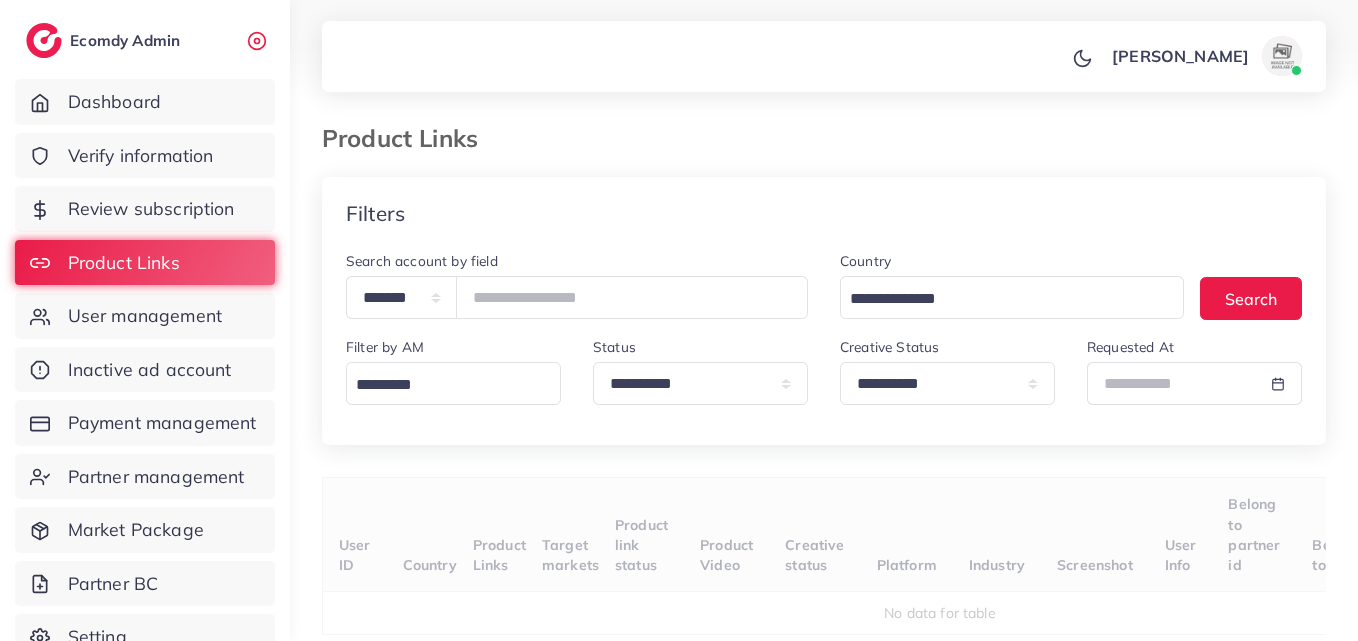 click on "Filters" at bounding box center (824, 213) 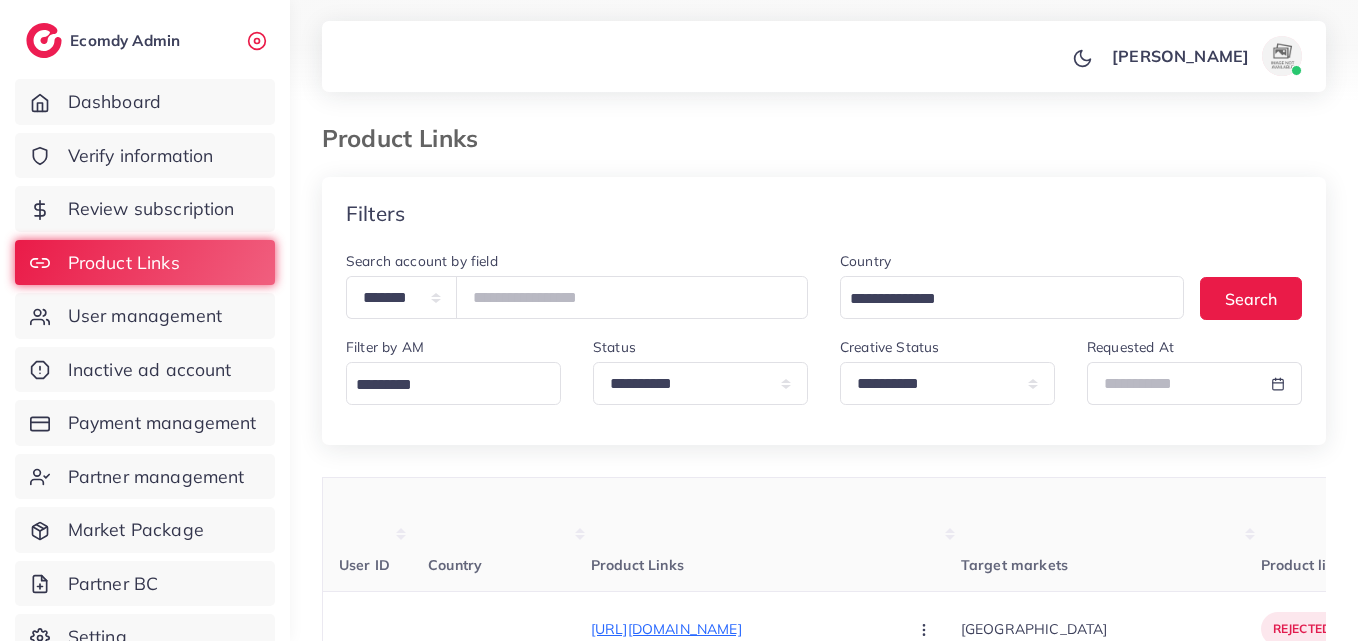 drag, startPoint x: 904, startPoint y: 71, endPoint x: 863, endPoint y: 188, distance: 123.97581 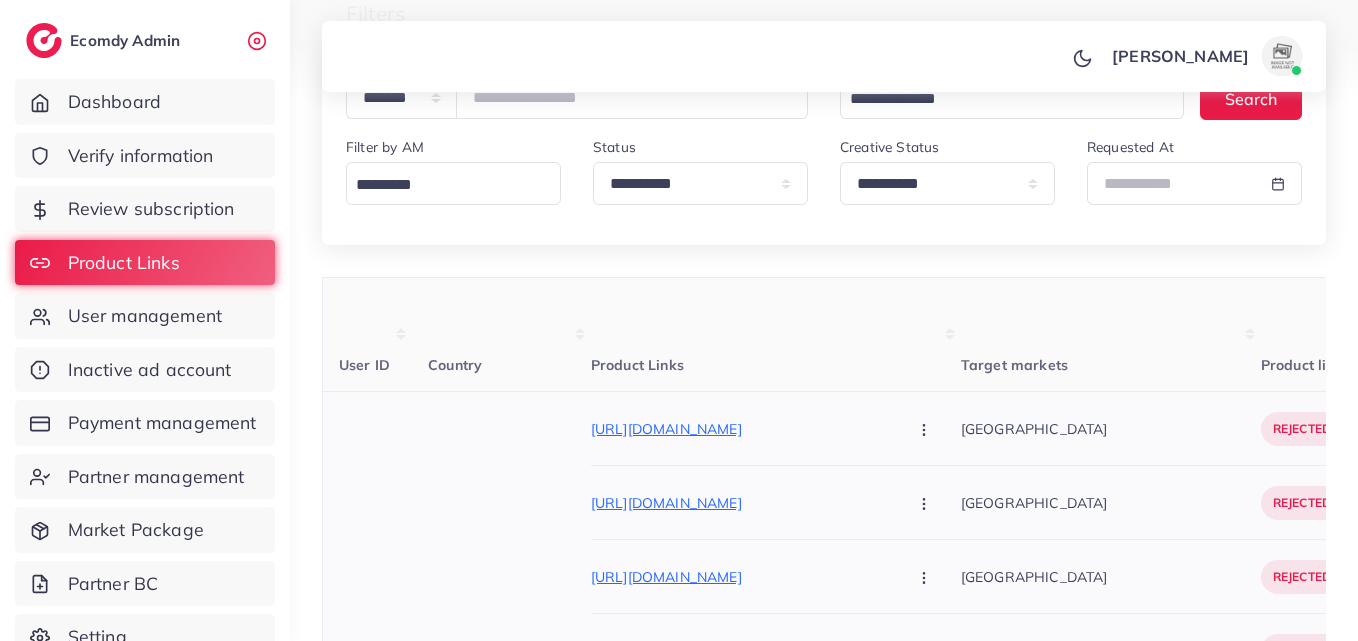 scroll, scrollTop: 300, scrollLeft: 0, axis: vertical 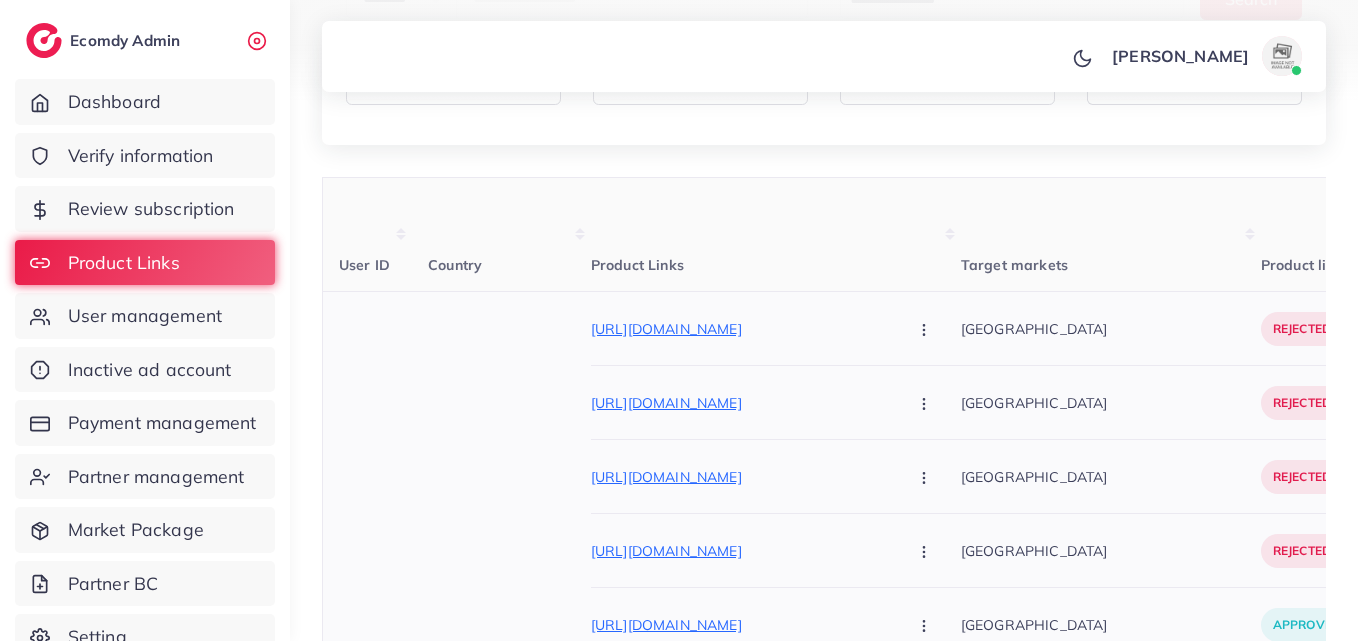 click on "[GEOGRAPHIC_DATA]" at bounding box center (501, 2401) 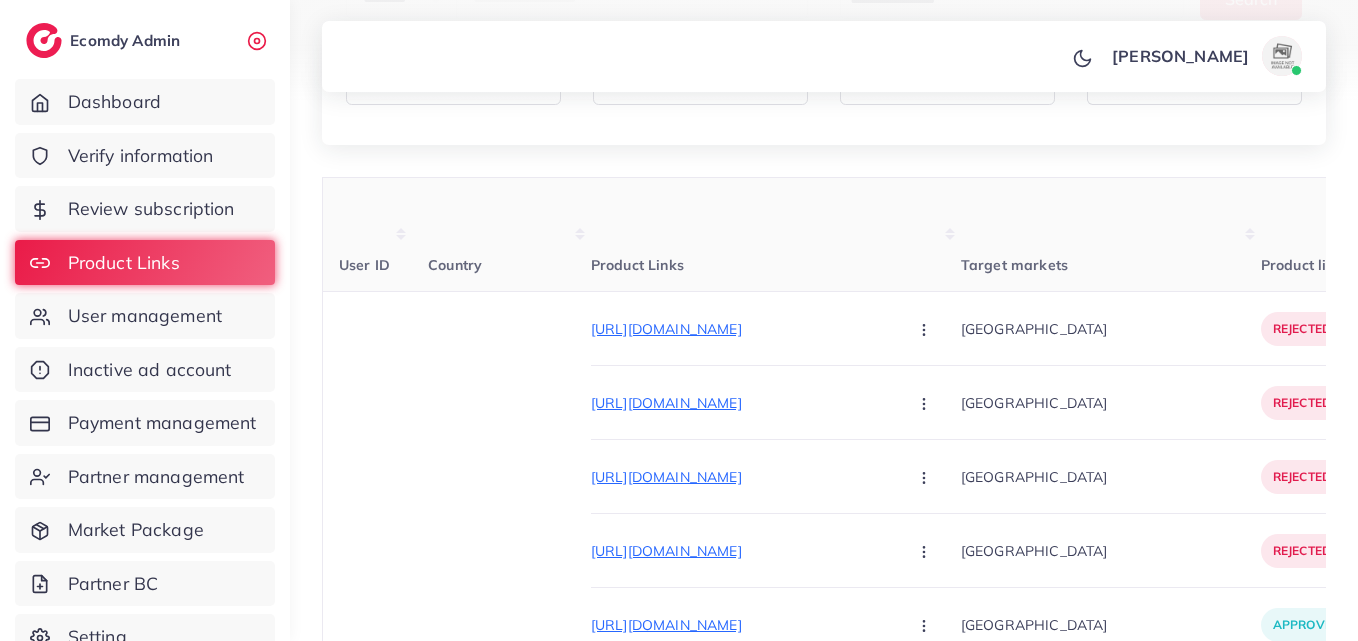 click on "**********" at bounding box center [679, 20] 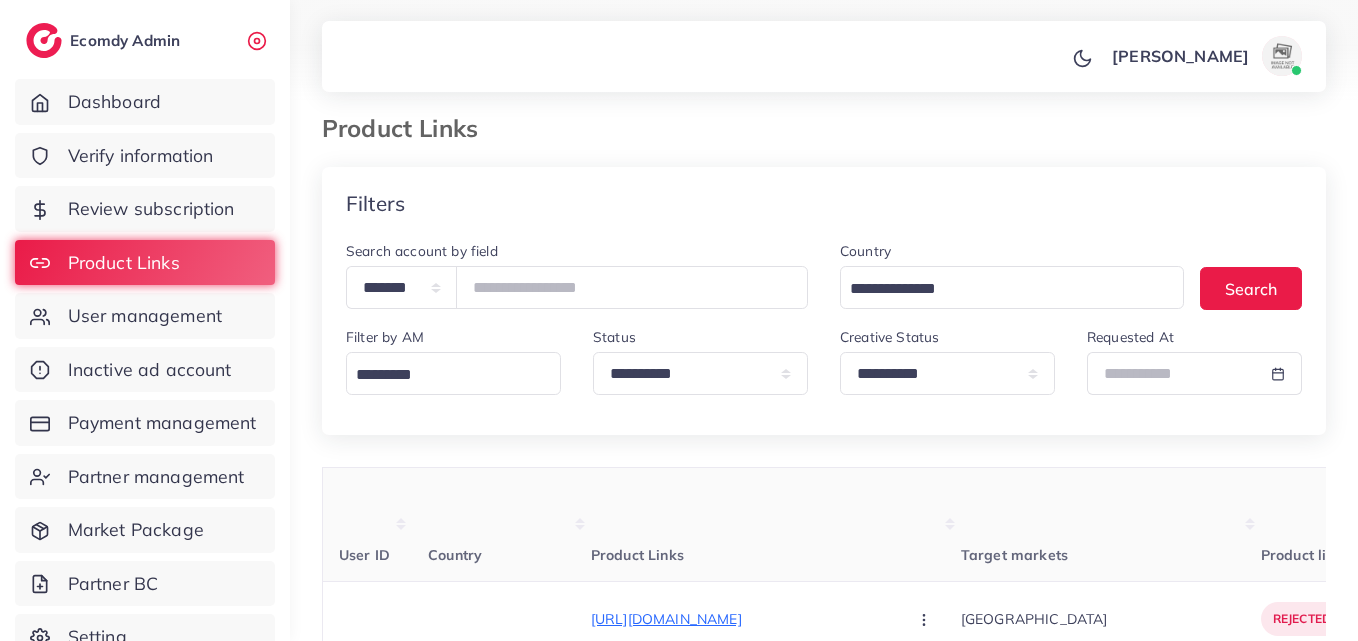 scroll, scrollTop: 0, scrollLeft: 0, axis: both 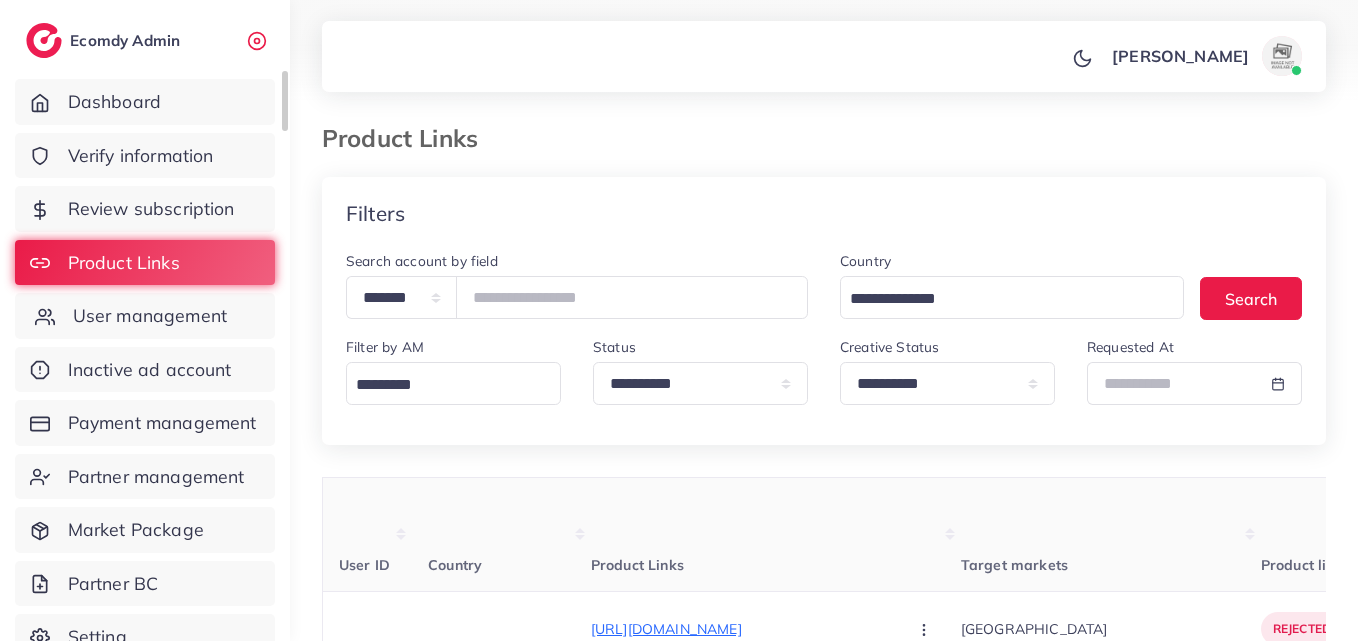 click on "User management" at bounding box center [150, 316] 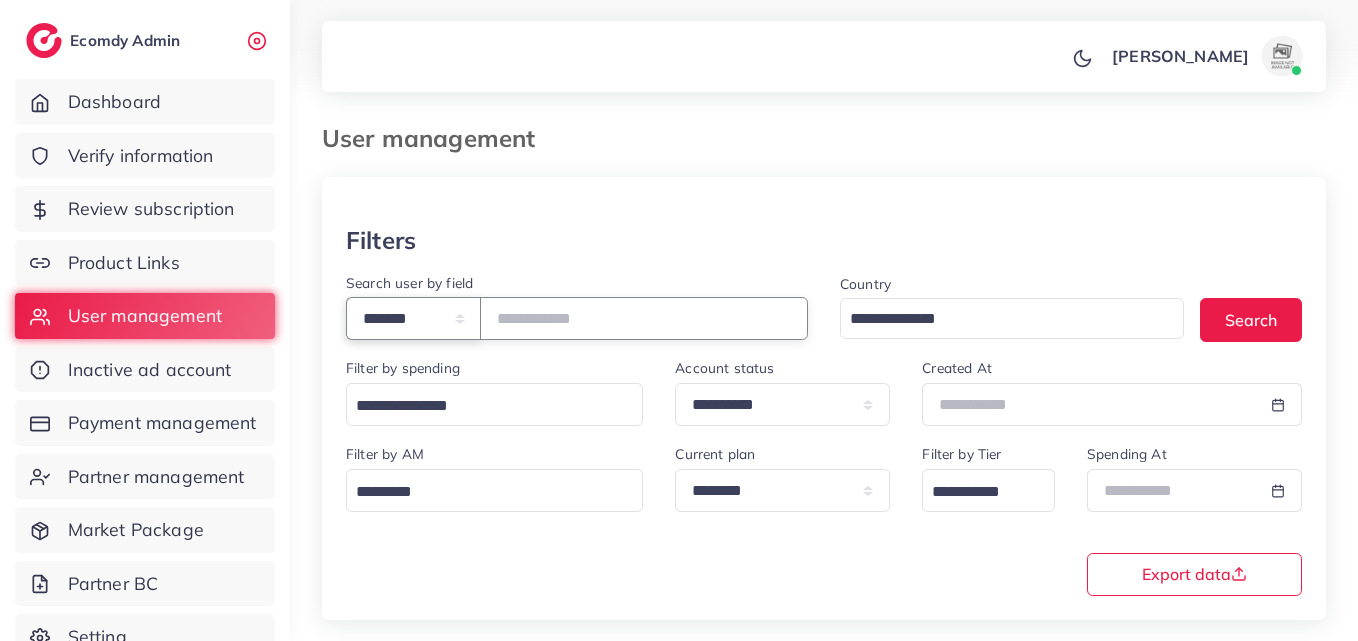click on "**********" at bounding box center [413, 318] 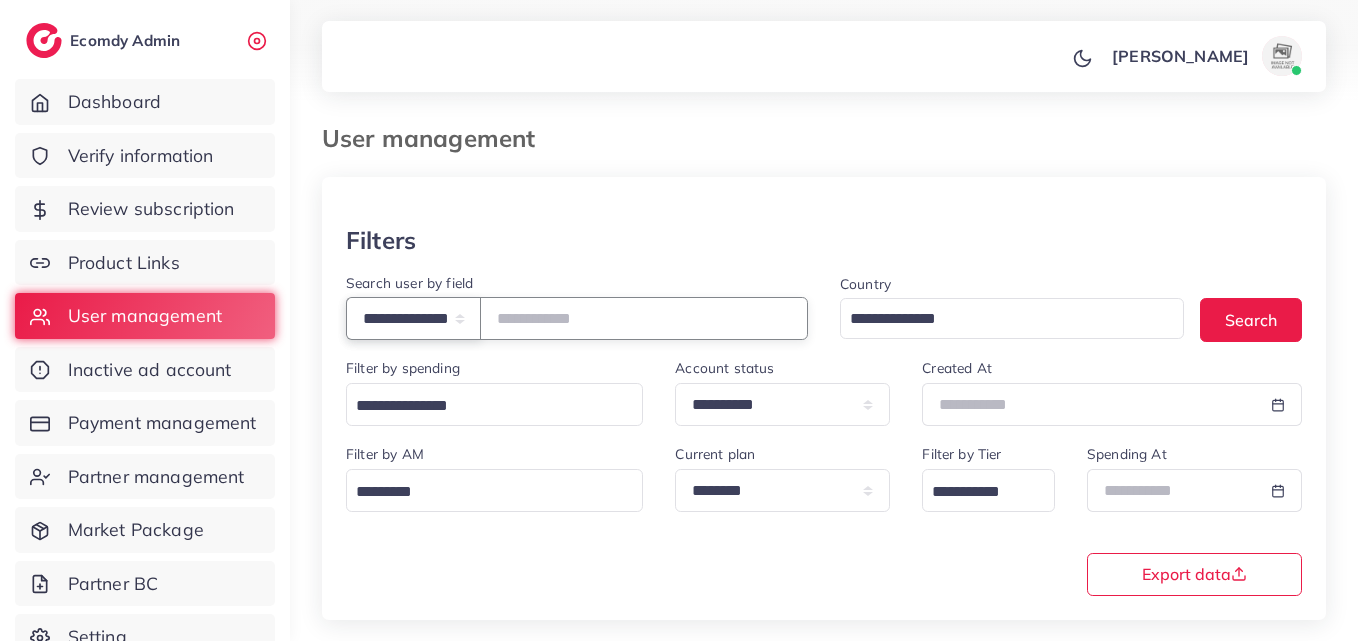 click on "**********" at bounding box center (413, 318) 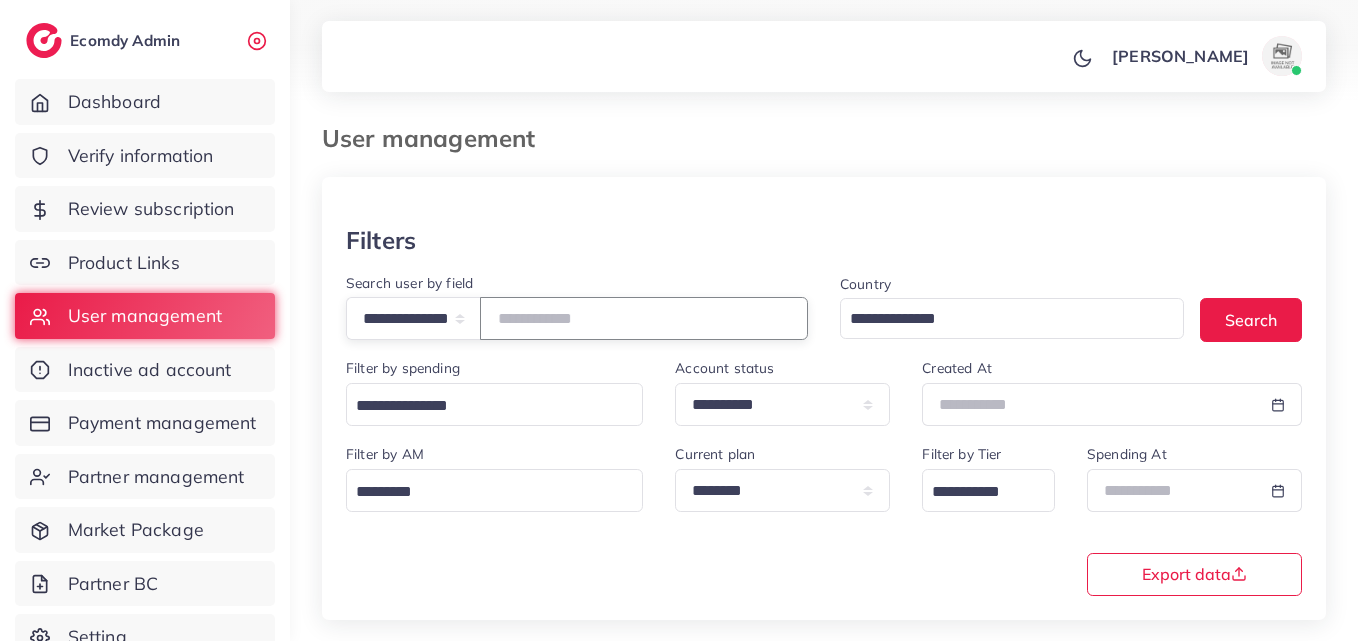 click at bounding box center [644, 318] 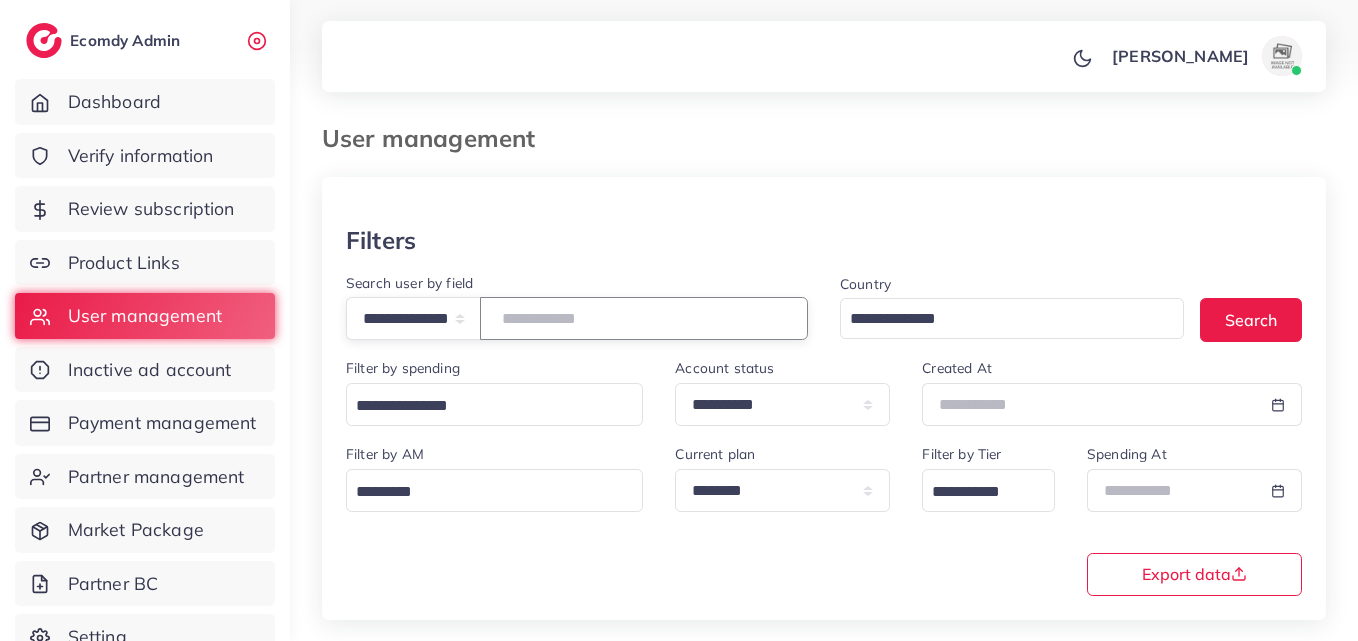 click at bounding box center [644, 318] 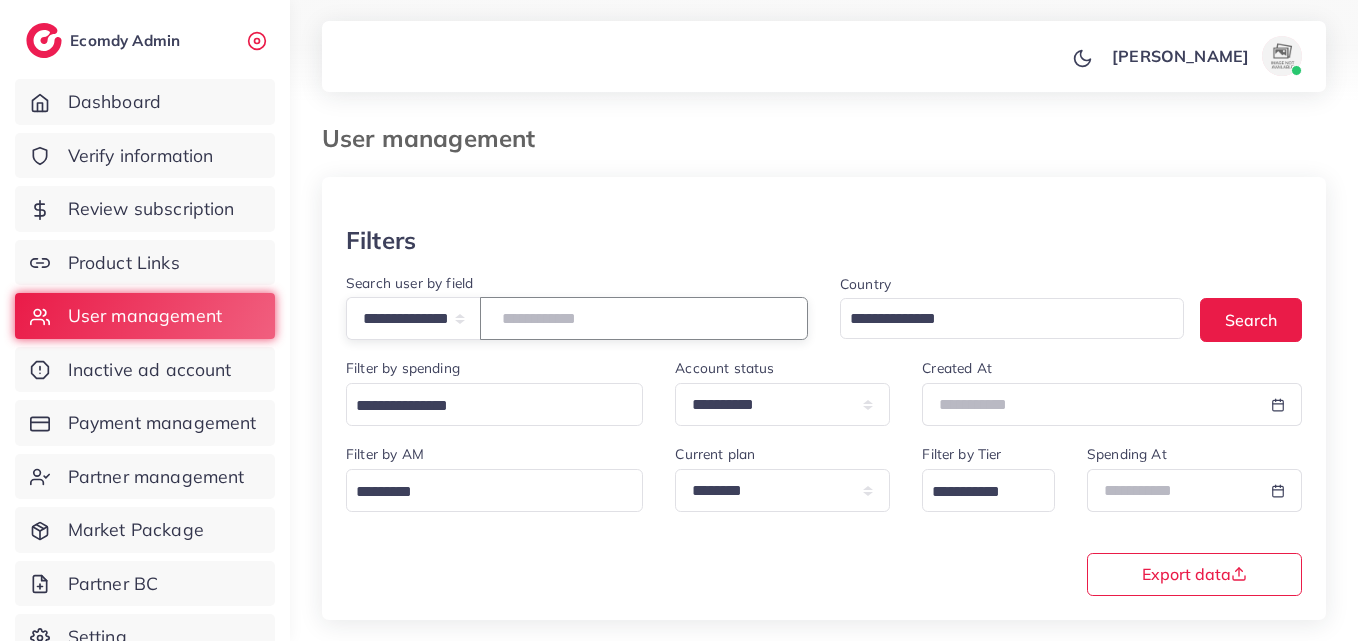 type on "**********" 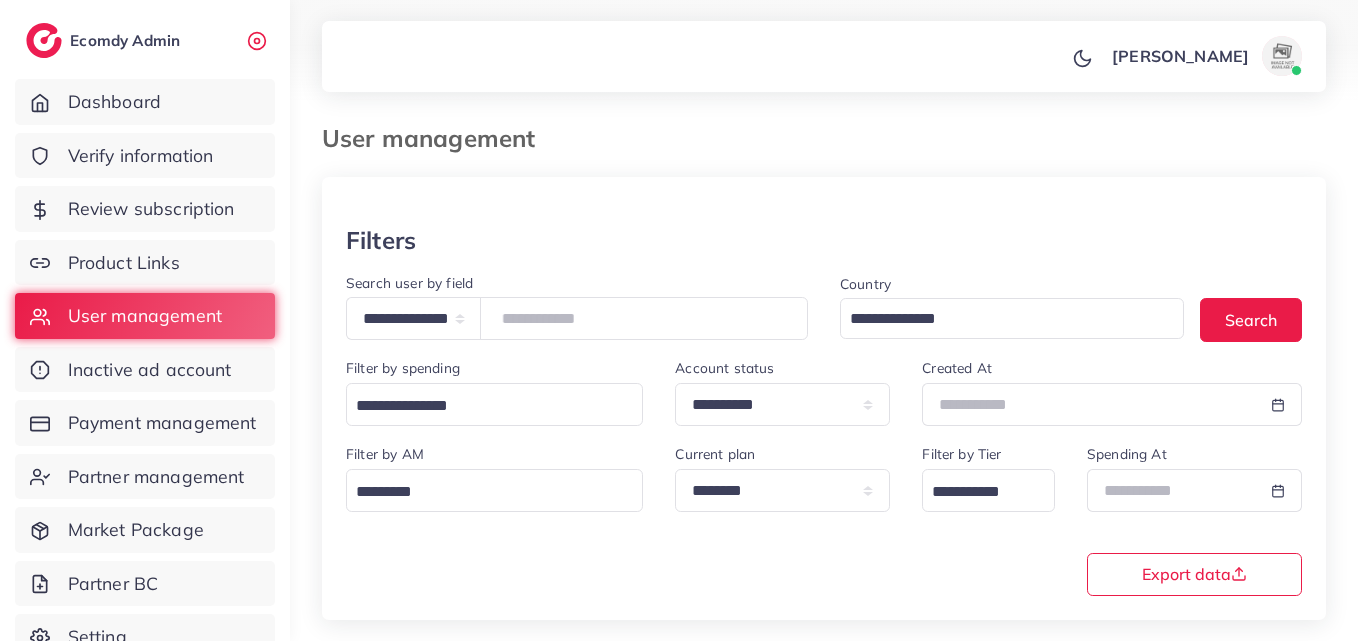 click at bounding box center (679, 51) 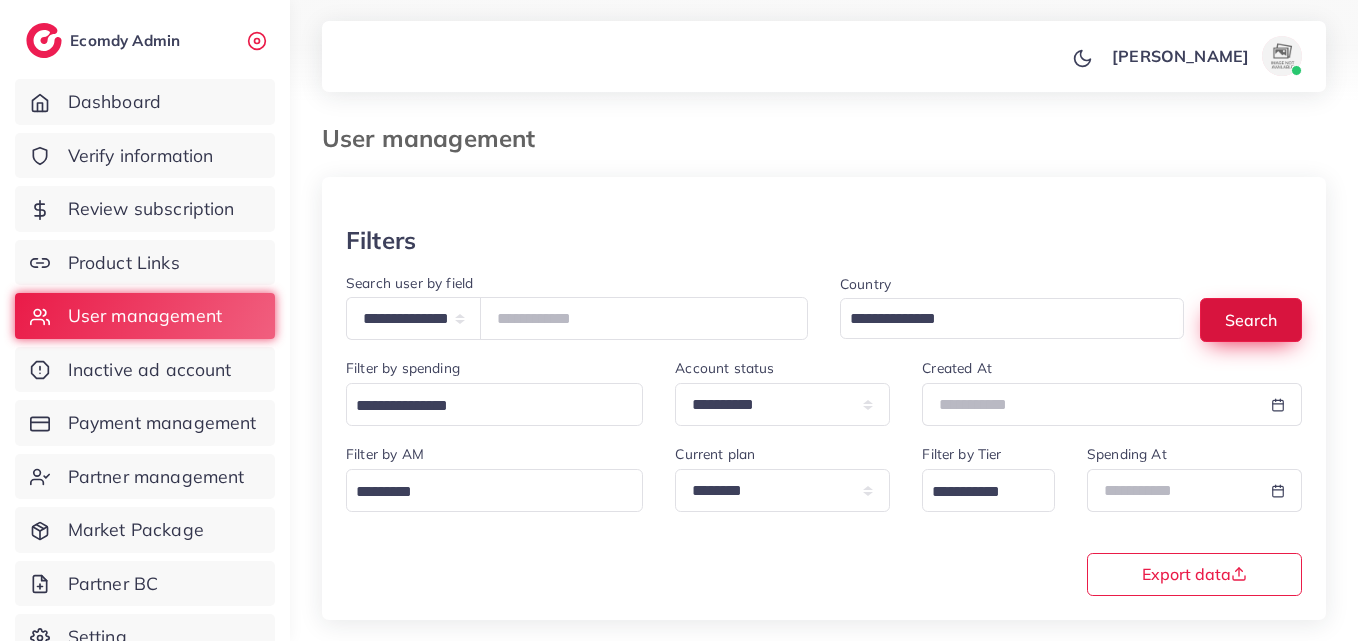 click on "Search" at bounding box center (1251, 319) 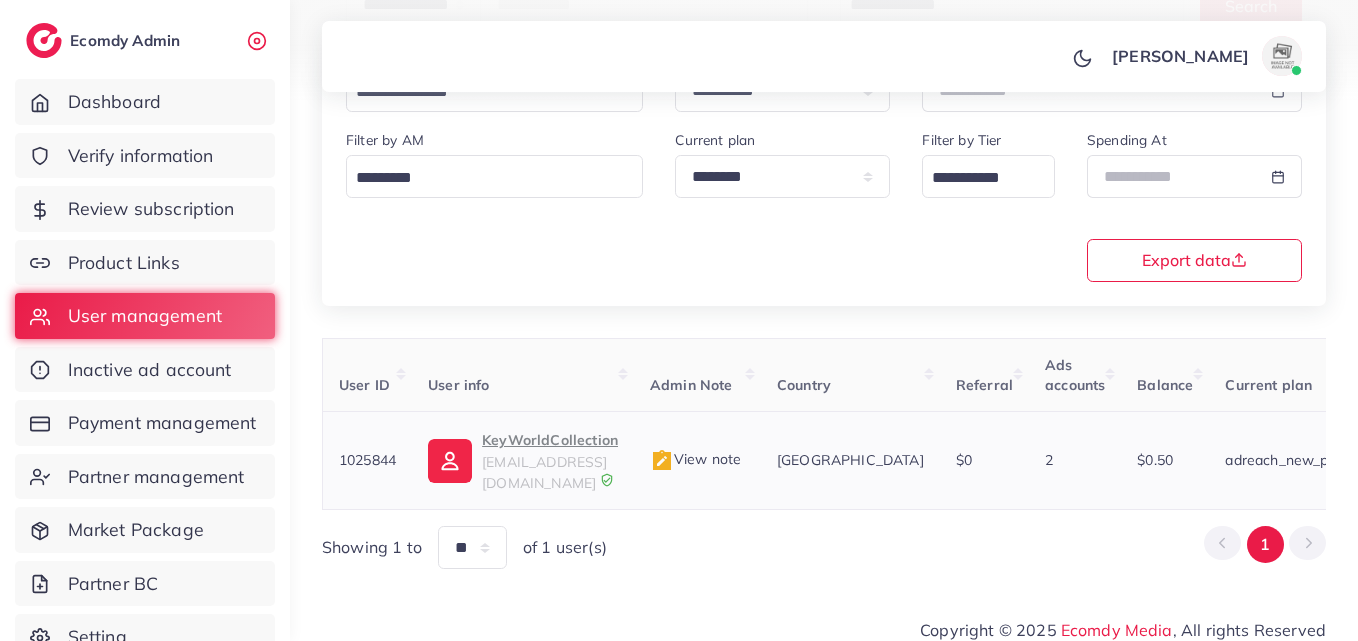 scroll, scrollTop: 316, scrollLeft: 0, axis: vertical 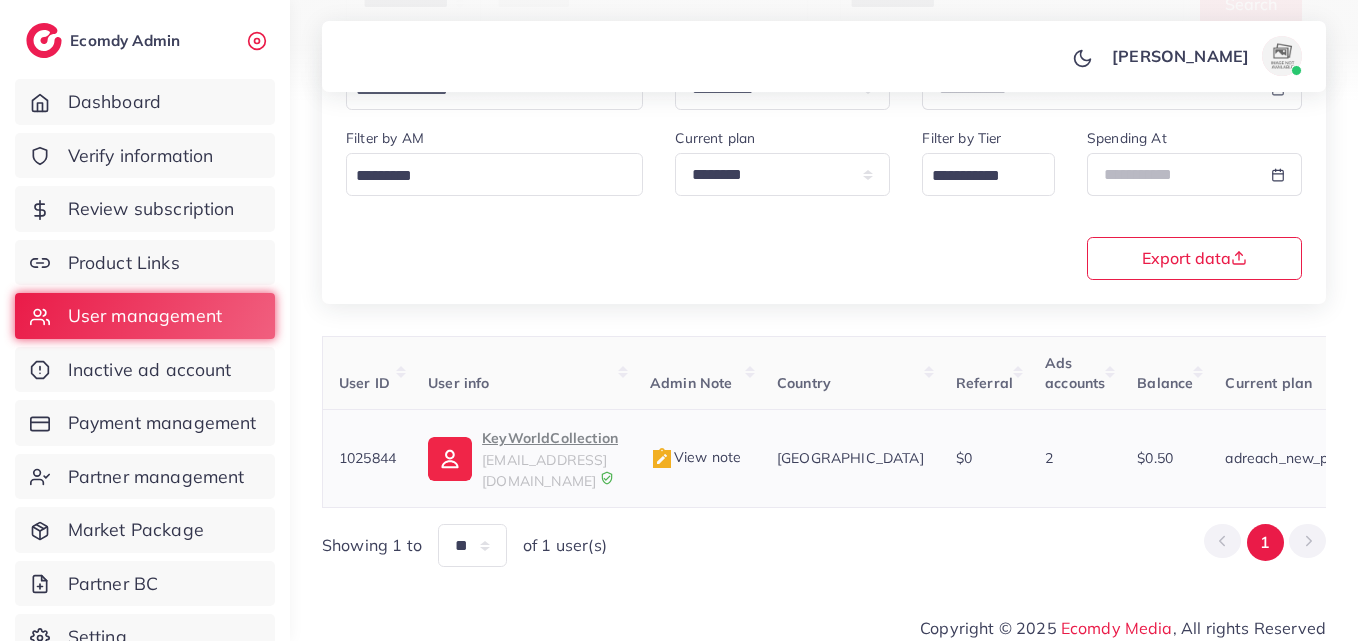 click on "keyworldtiktok@gmail.com" at bounding box center (544, 470) 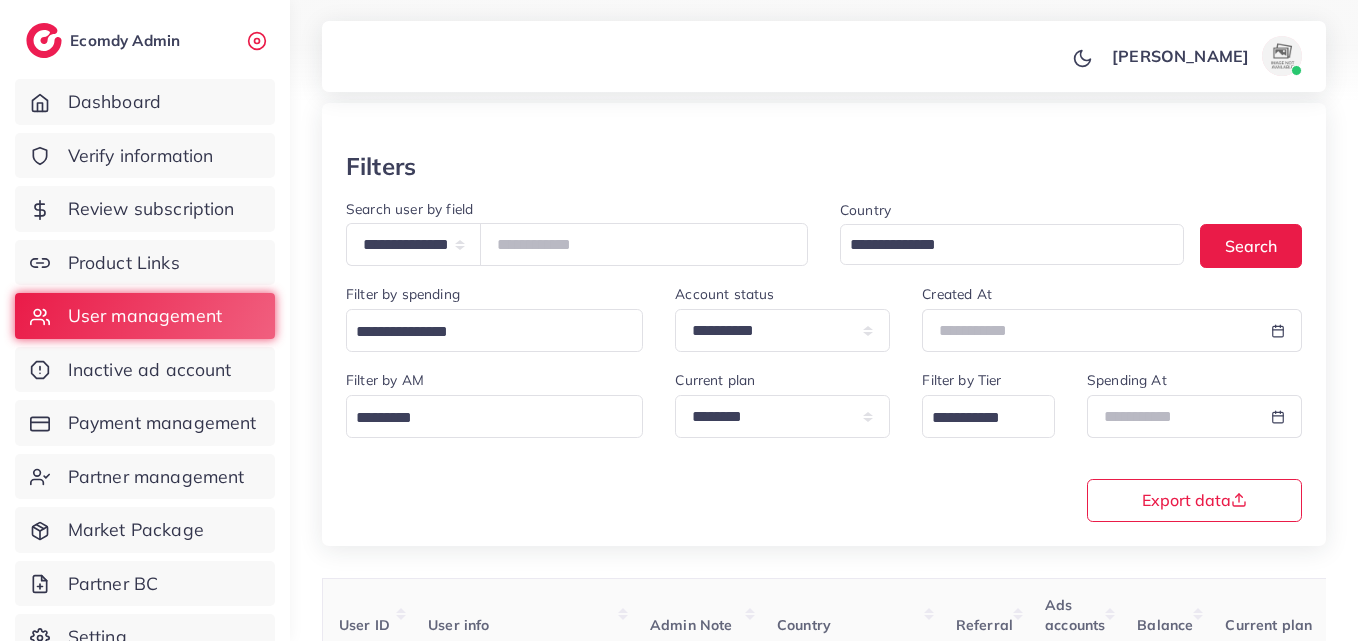 scroll, scrollTop: 100, scrollLeft: 0, axis: vertical 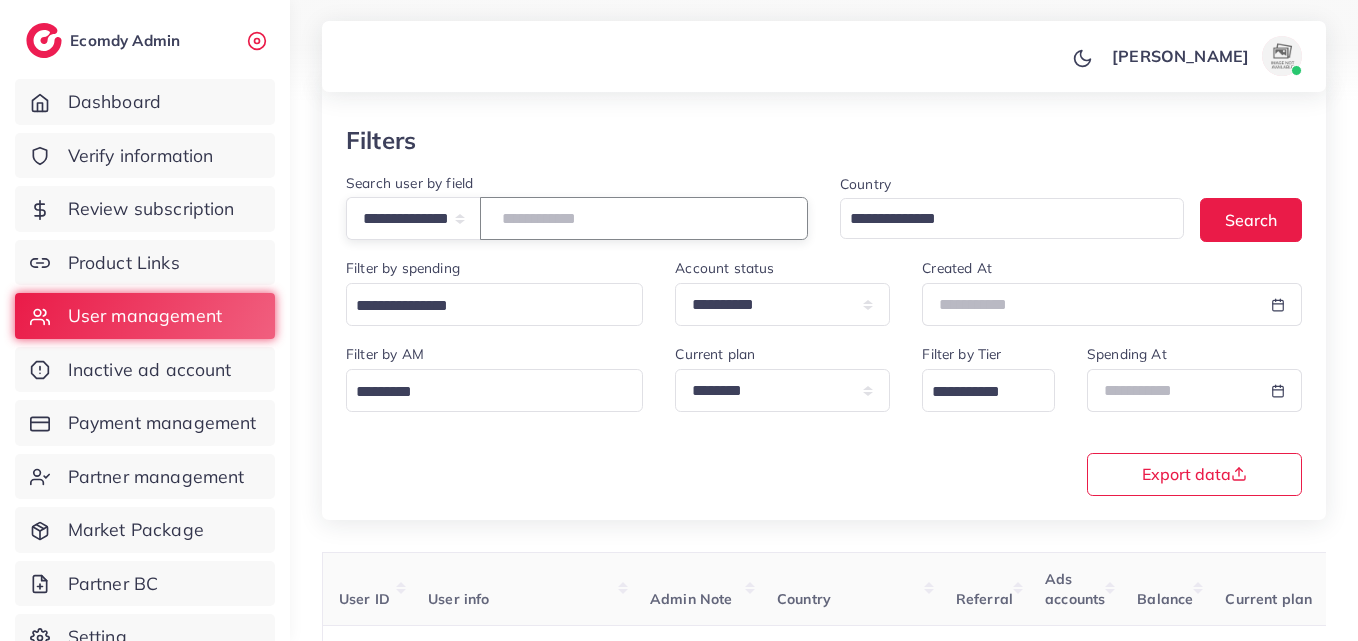 click on "**********" at bounding box center [644, 218] 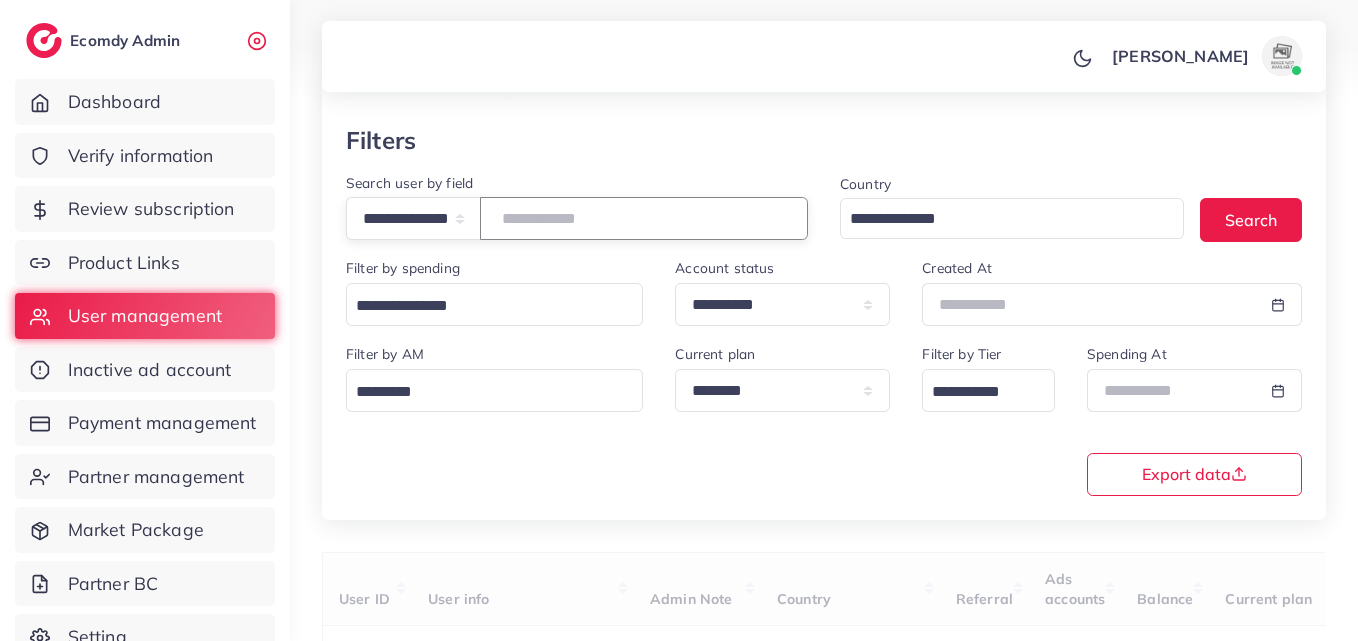 paste on "**********" 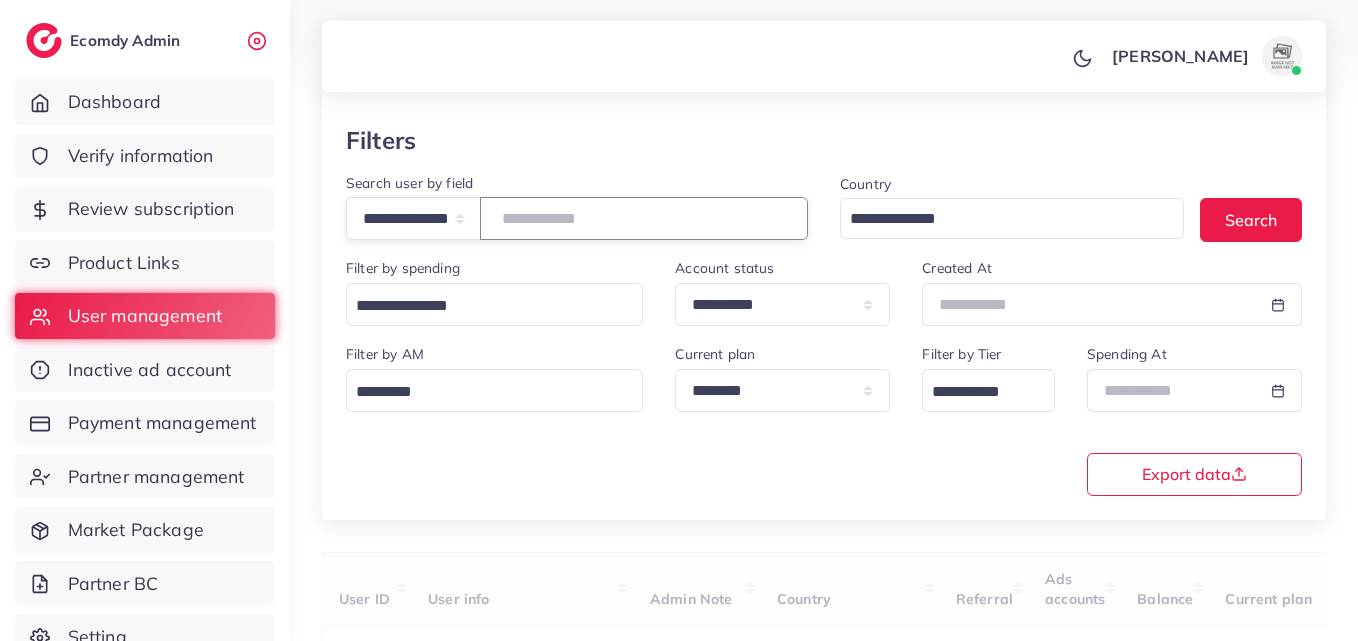 type on "**********" 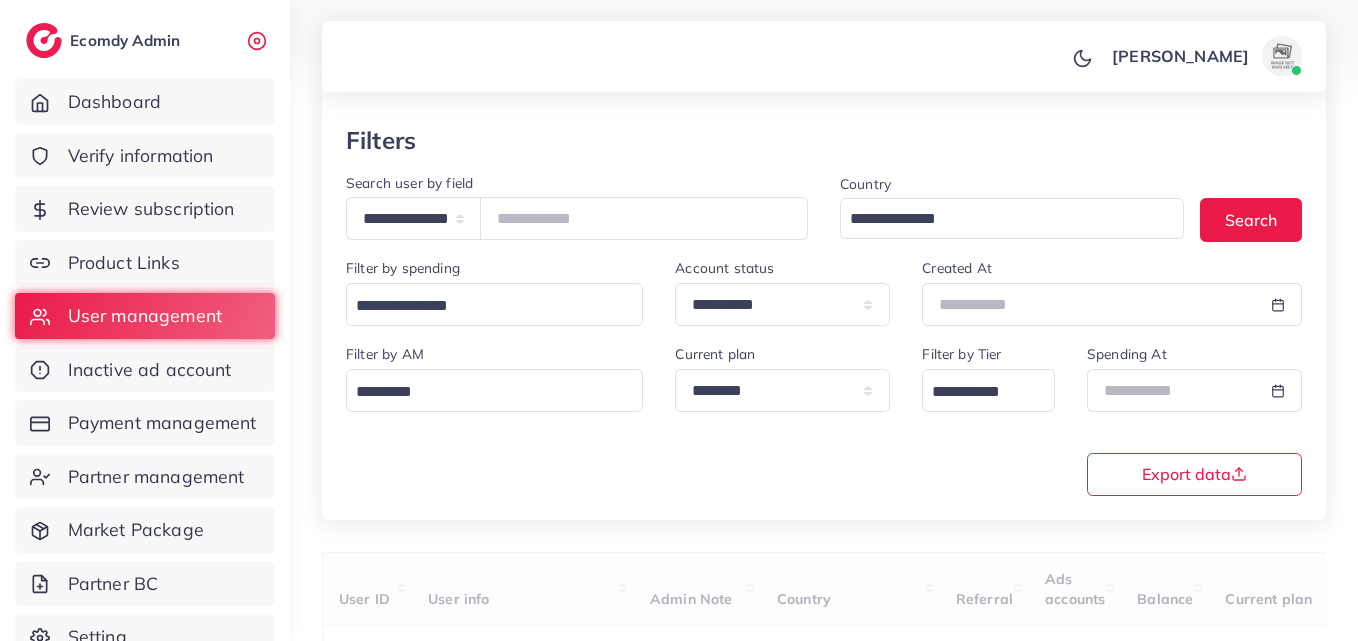 click on "**********" at bounding box center (824, 418) 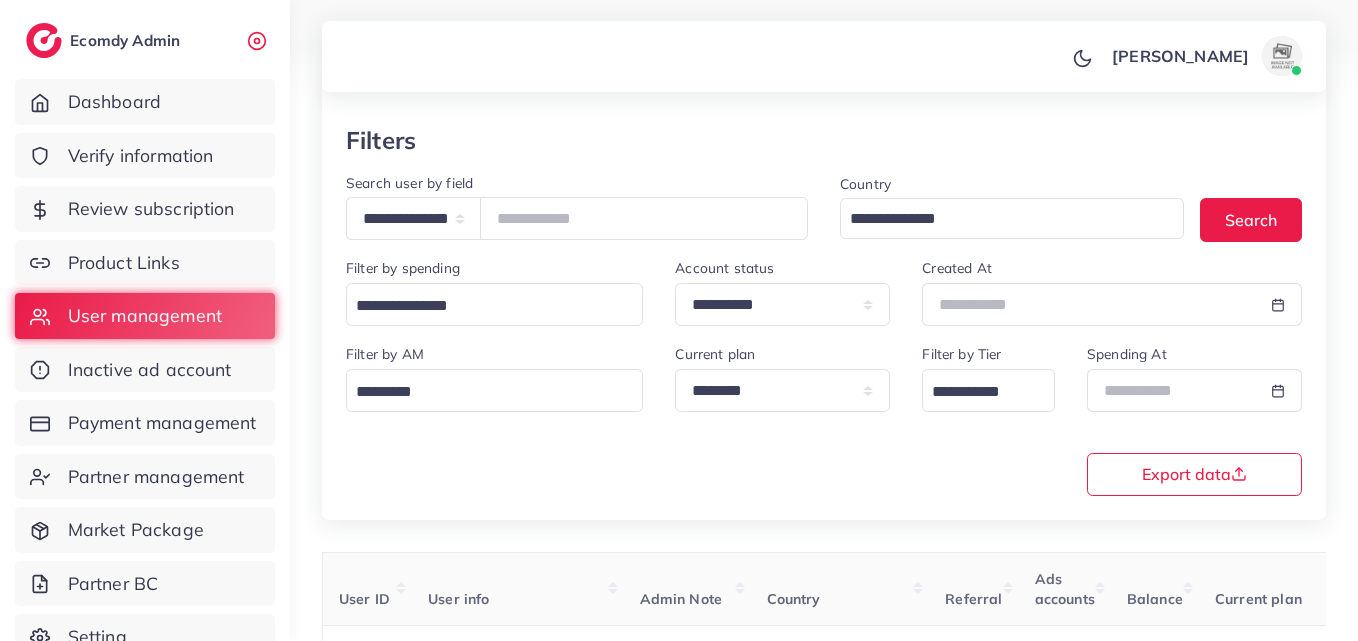 click on "**********" at bounding box center (824, 418) 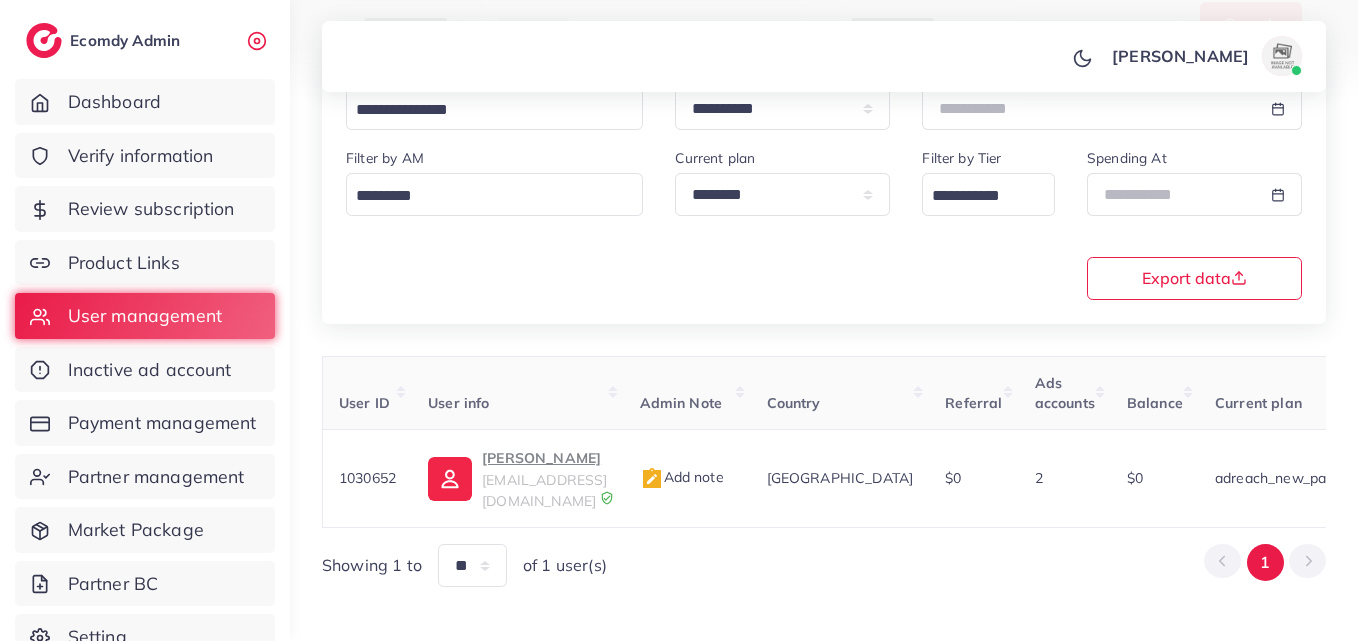 scroll, scrollTop: 316, scrollLeft: 0, axis: vertical 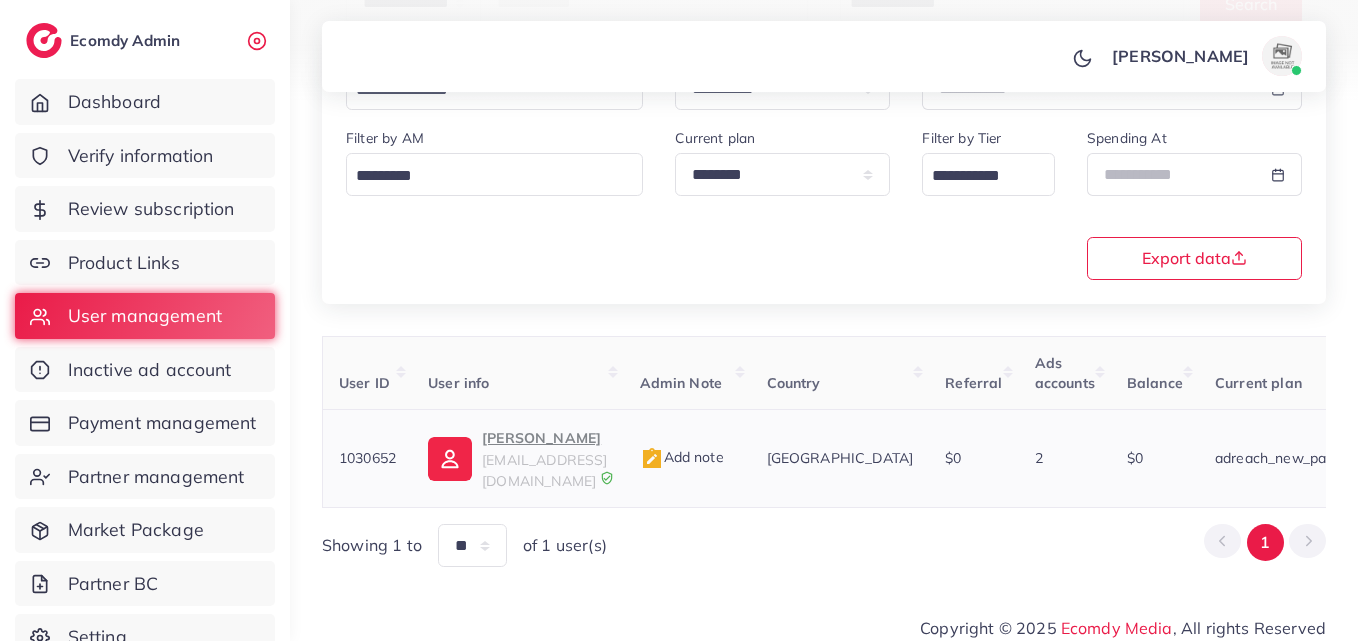 click on "Muhammad Huzaifa" at bounding box center (544, 438) 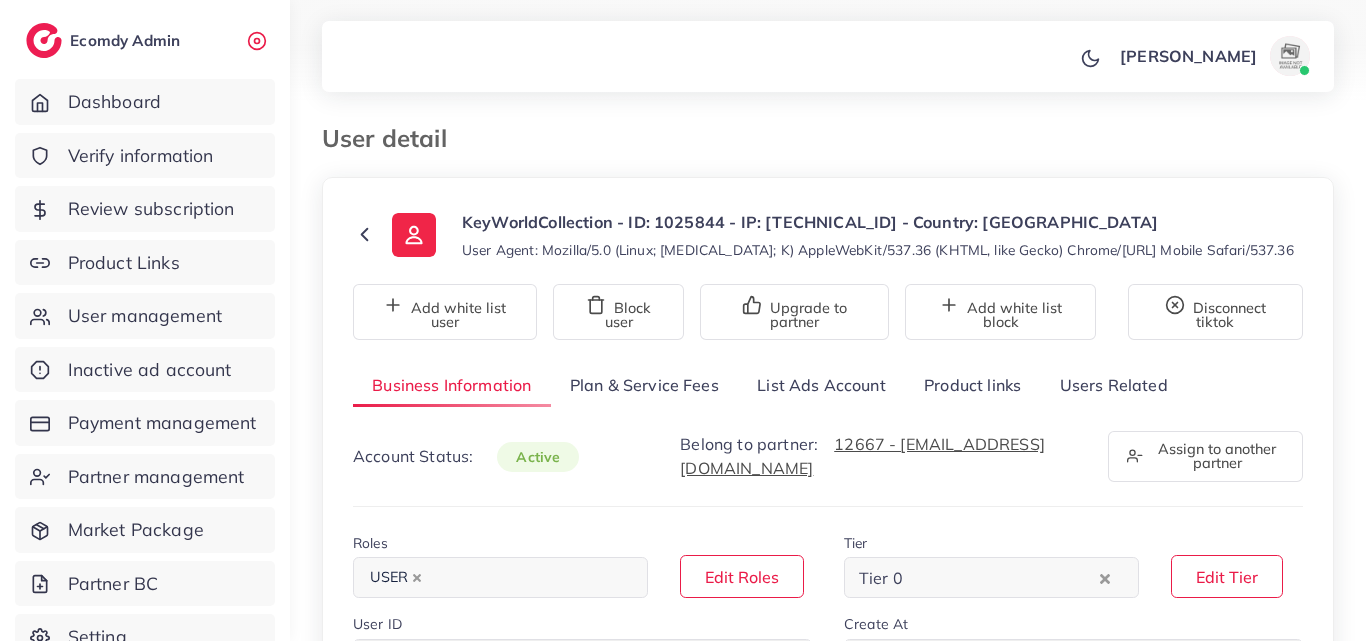 type on "*******" 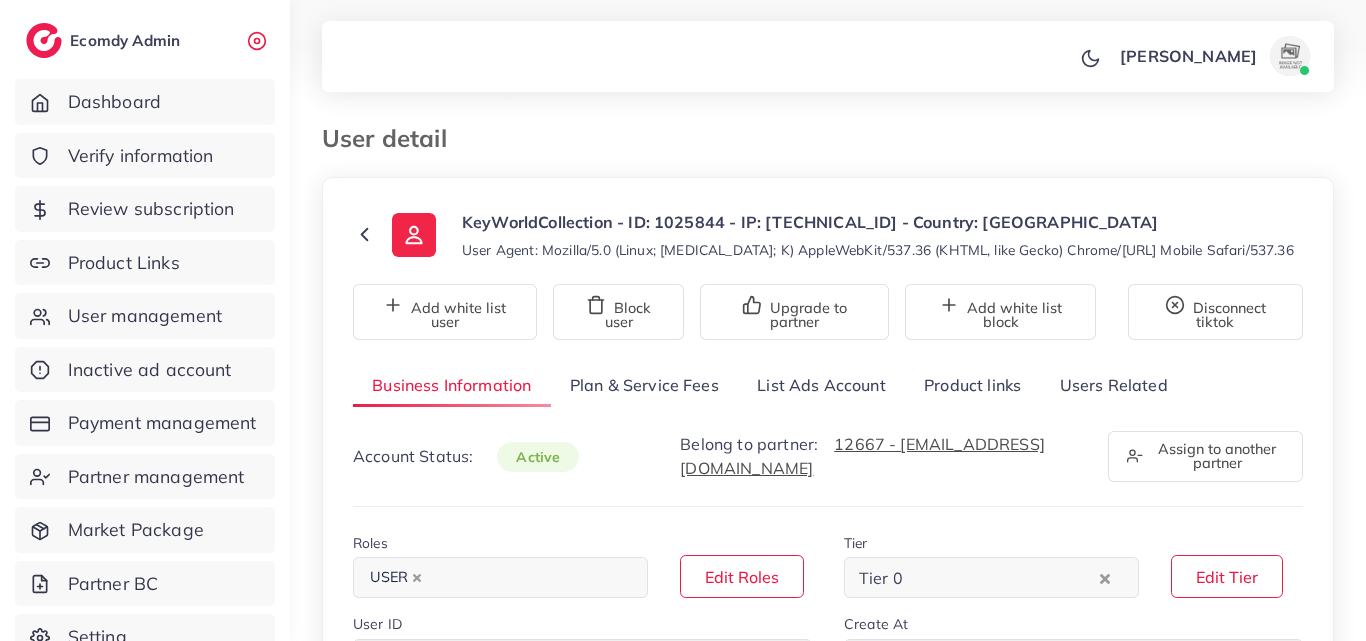 scroll, scrollTop: 0, scrollLeft: 0, axis: both 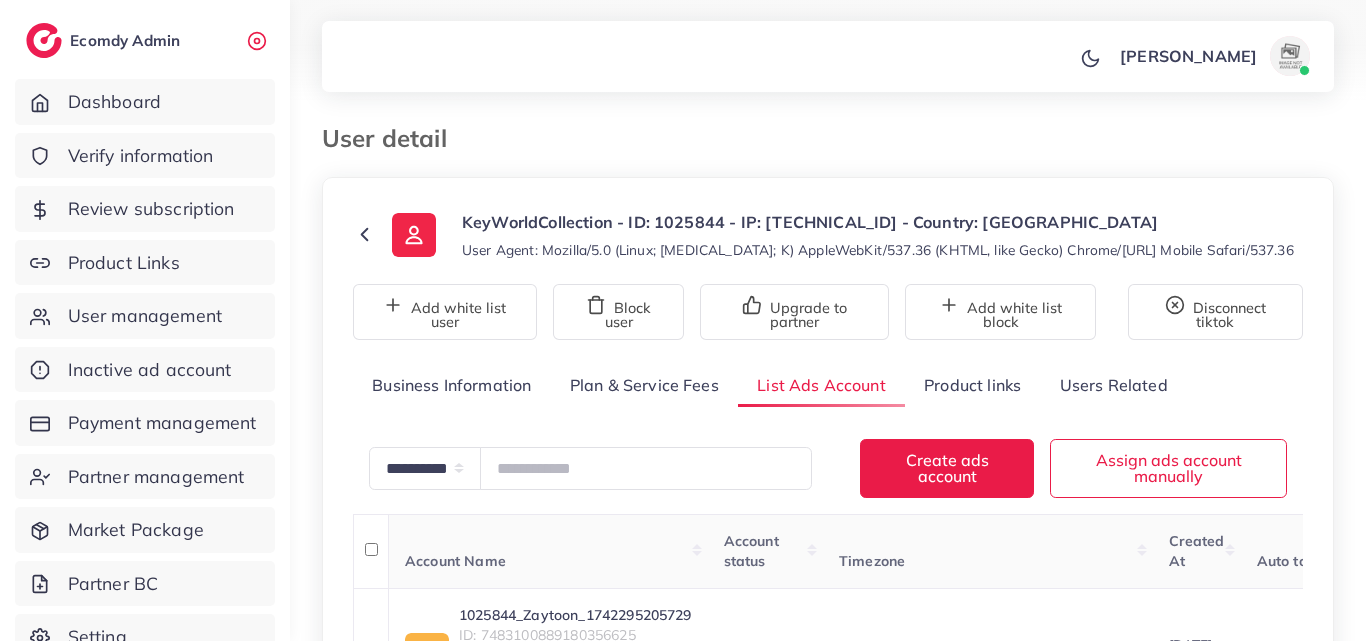 click at bounding box center (768, 129) 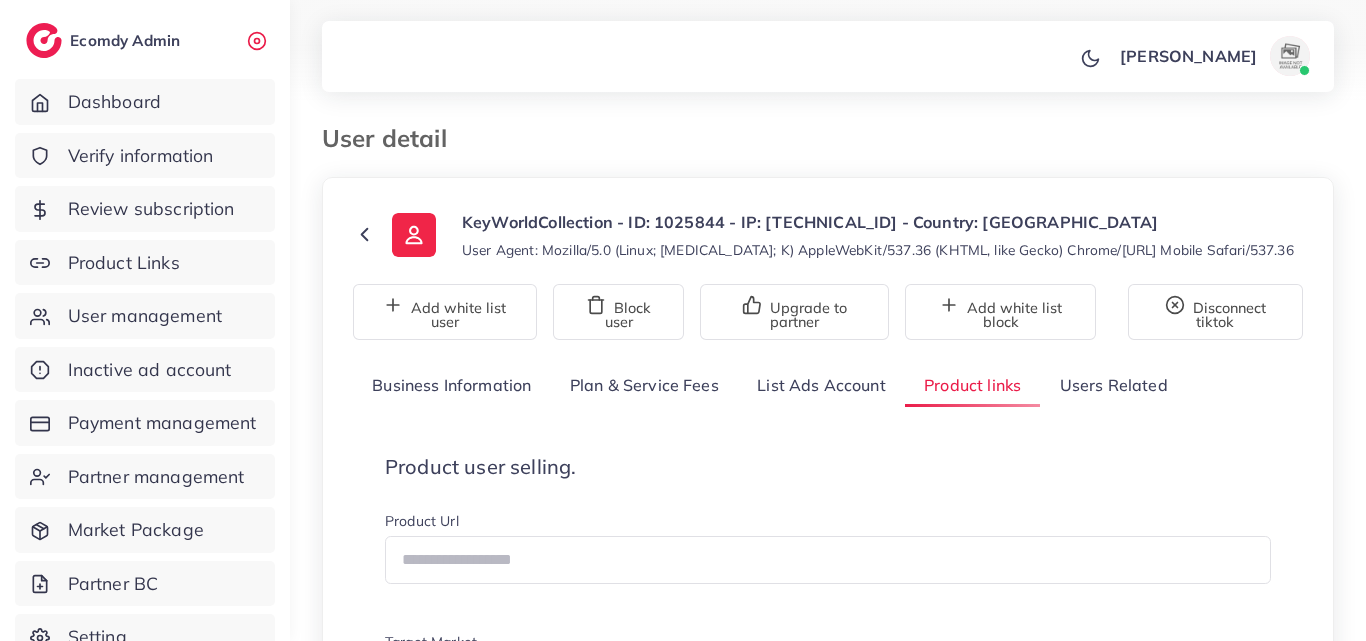 click at bounding box center (768, 129) 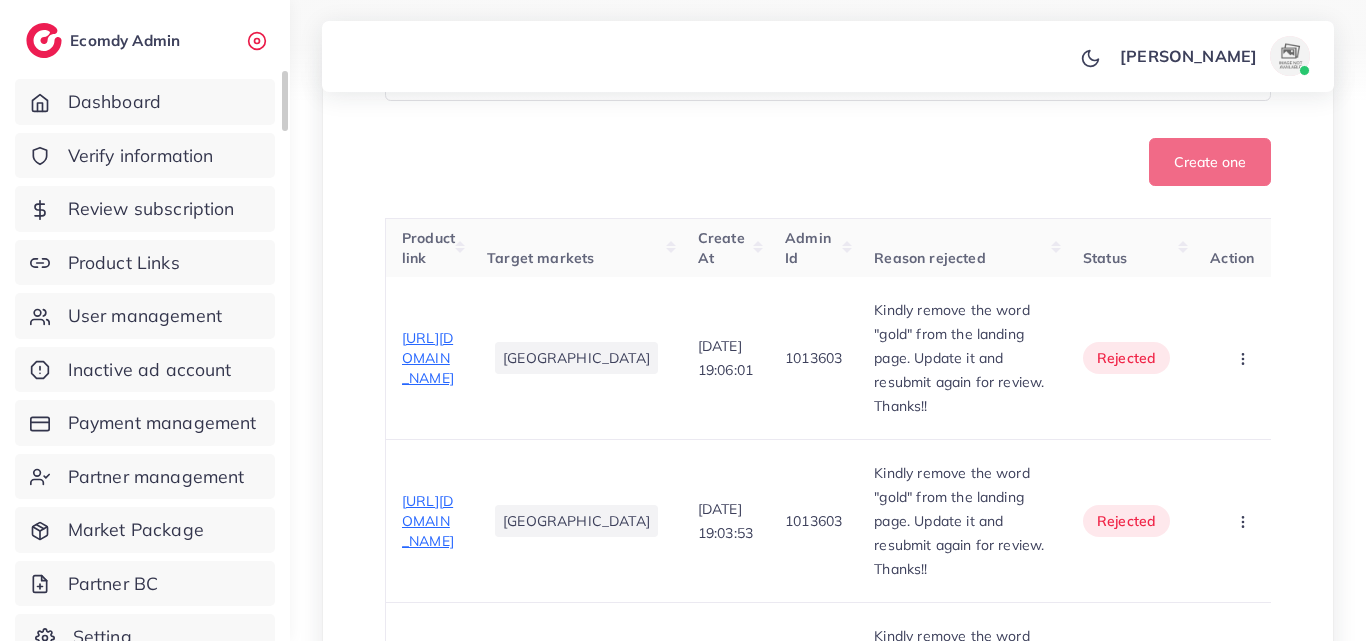 scroll, scrollTop: 600, scrollLeft: 0, axis: vertical 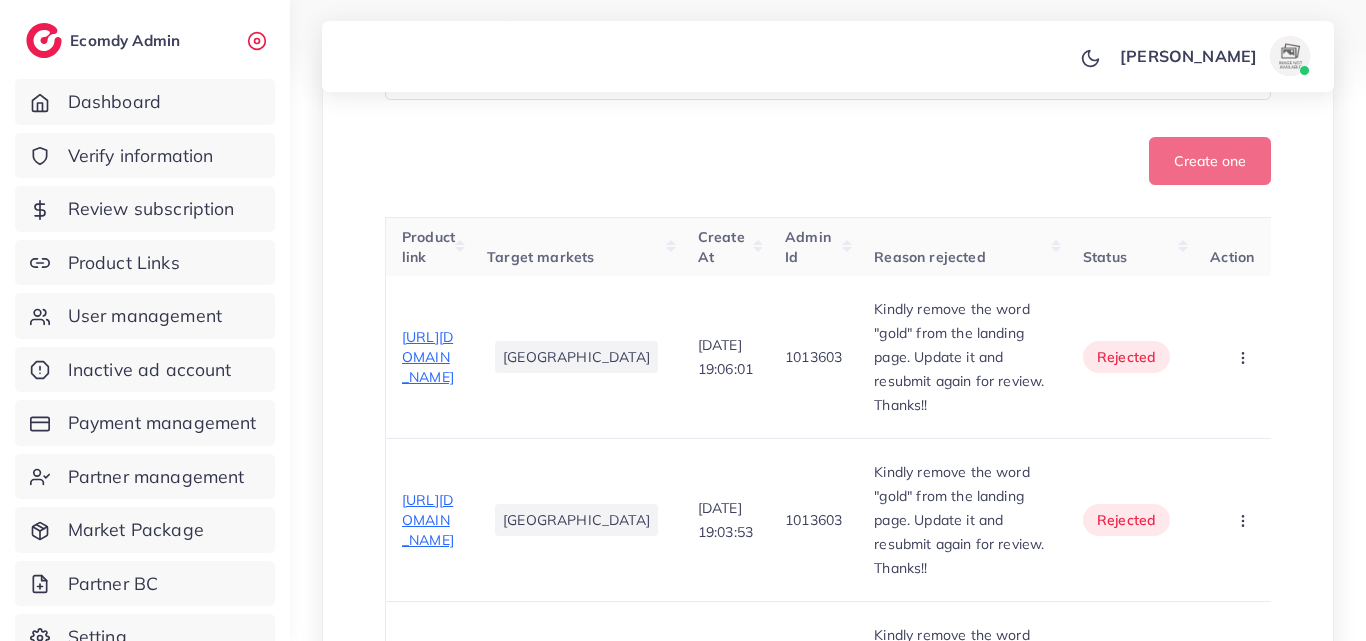 click on "Product user selling.   Product Url   Target Market            Loading...      Create one                Product link Target markets Create At Admin Id Reason rejected Status Action           https://zaytoons.shop/products/black-gold-luxury-couple-watch-set  Pakistan   26/07/2025, 19:06:01   1013603  Kindly remove the word "gold" from the landing page. Update it and resubmit again for review. Thanks!! rejected  Approve  Reject     https://zaytoons.shop/products/2-in-1-luxury-gold-watch-amp-bracelet-set  Pakistan   26/07/2025, 19:03:53   1013603  Kindly remove the word "gold" from the landing page. Update it and resubmit again for review. Thanks!! rejected  Approve  Reject     https://zaytoons.shop/products/2-in-1-luxury-gold-watch-bracelet-set  Pakistan   26/07/2025, 19:01:39   1013603  Kindly remove the word "gold" from the landing page. Update it and resubmit again for review. Thanks!! rejected  Approve  Reject     https://zaytoons.shop/products/2-in-1-elegant-gold-watch-bracelet-gift-set  Pakistan  Reject" at bounding box center (828, 4926) 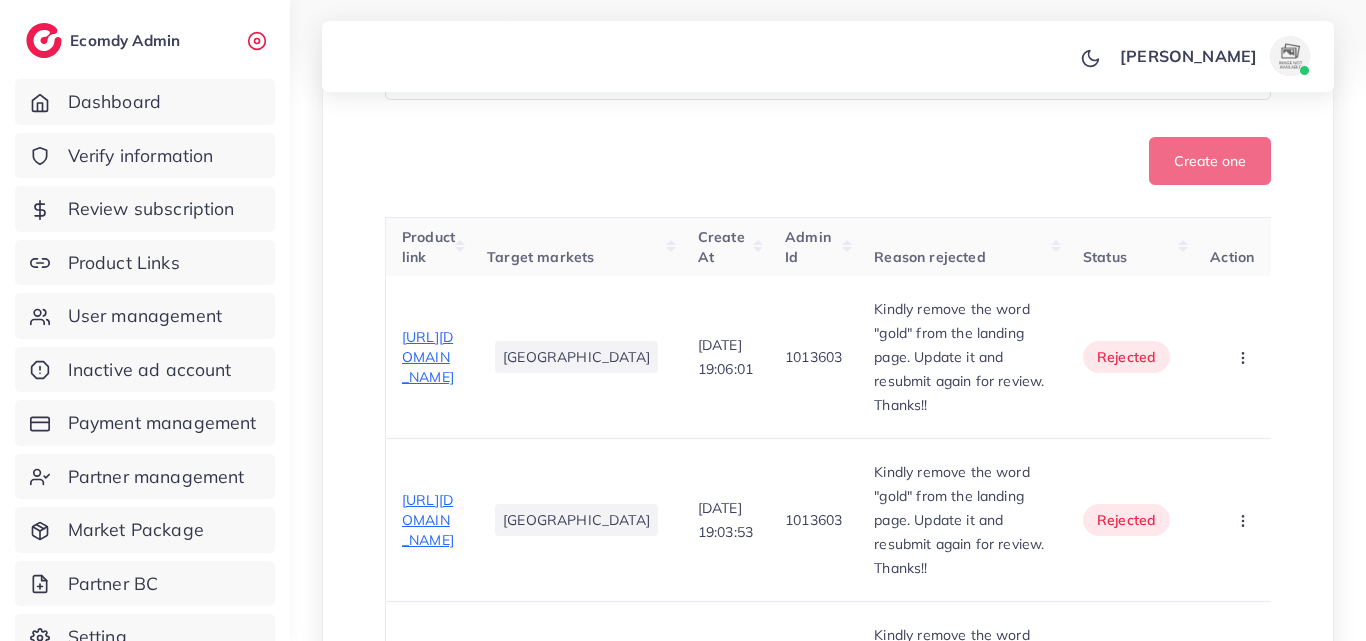 click on "mahnoor mudassir  Profile Log out" at bounding box center (828, 57) 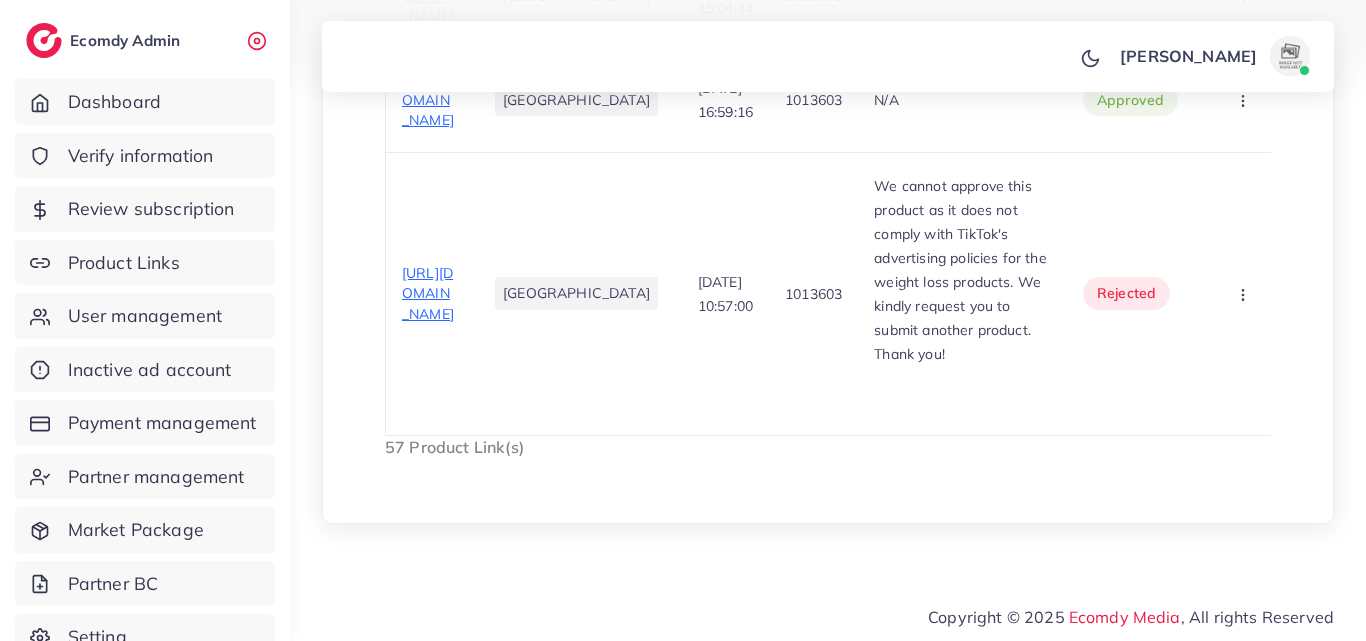 click on "https://zaytoons.shop/products/womens-watch?_pos=1&_psq=wom&_ss=e&_v=1.0" at bounding box center (428, -1647) 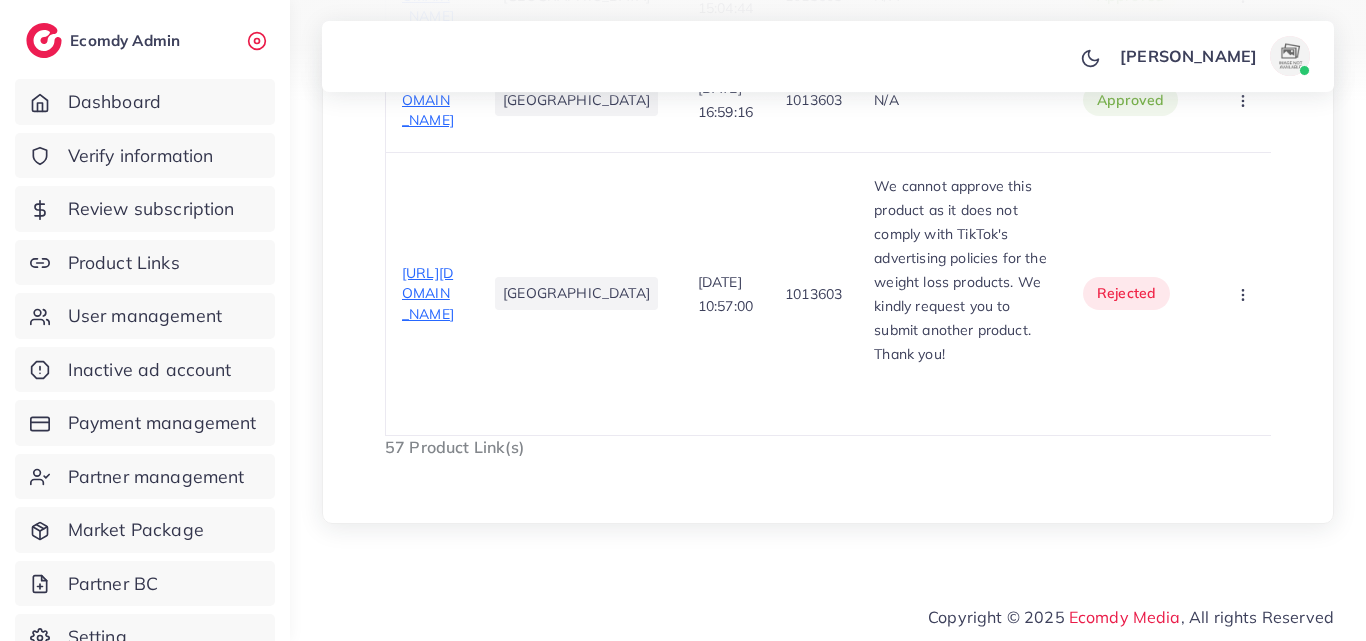click on "https://zaytoons.shop/products/womens-watch?_pos=1&_psq=wom&_ss=e&_v=1.0" at bounding box center (428, -1647) 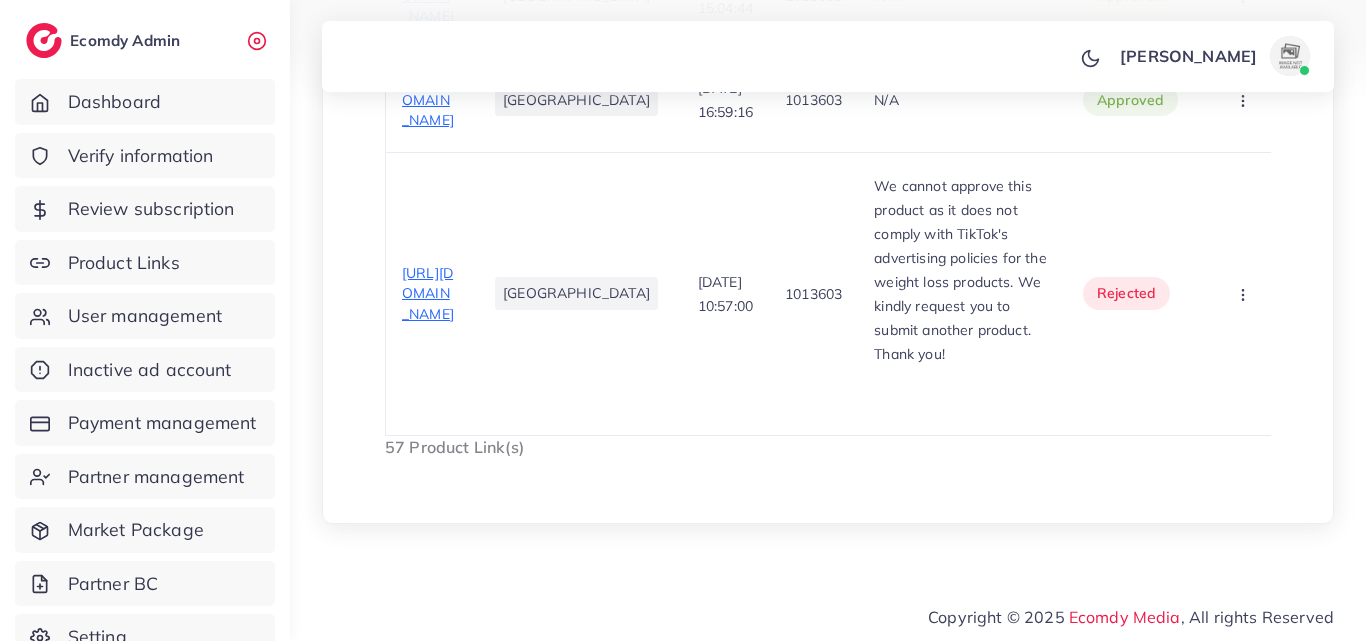 click on "https://zaytoons.shop/products/womens-watch?_pos=1&_psq=wom&_ss=e&_v=1.0" at bounding box center [428, -1647] 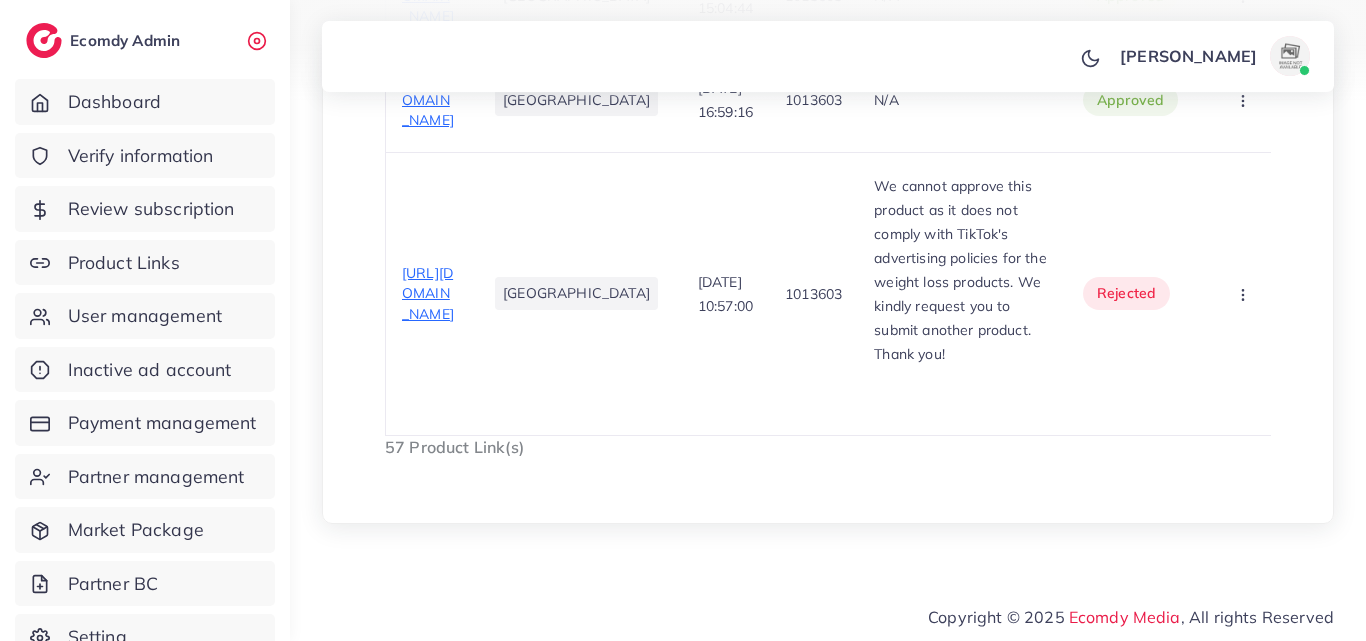 click on "https://zaytoons.shop/products/womens-watch?_pos=1&_psq=wom&_ss=e&_v=1.0" at bounding box center (428, -1647) 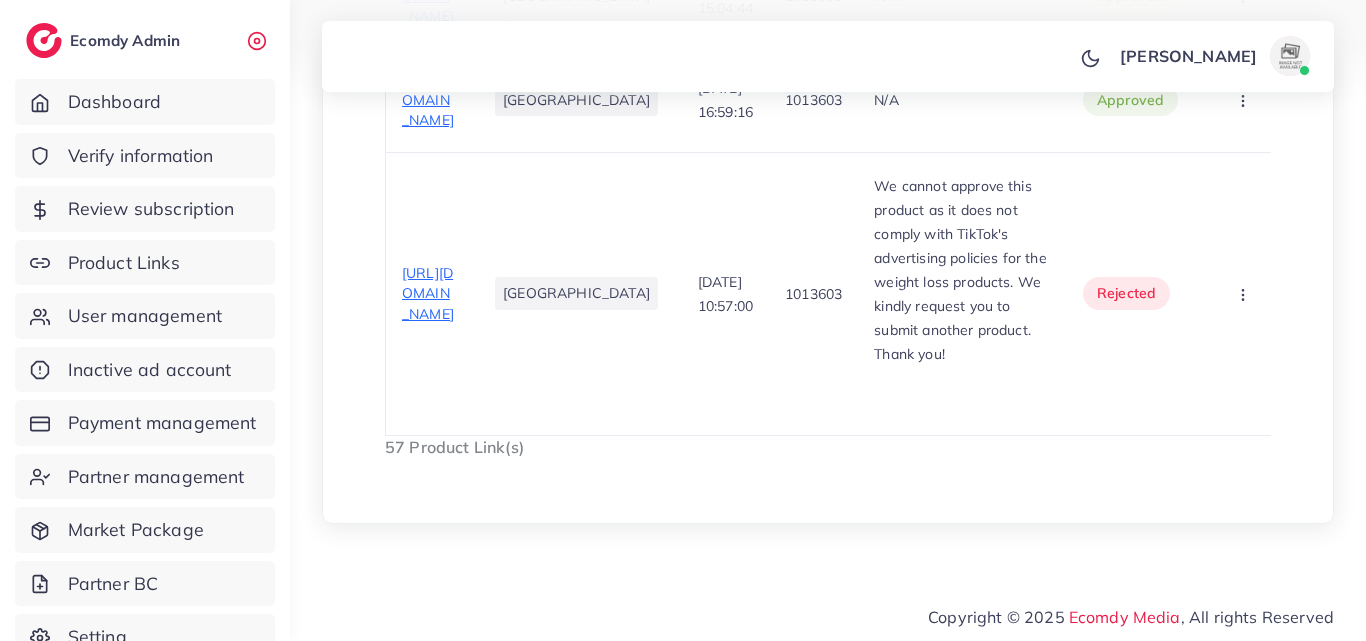 drag, startPoint x: 392, startPoint y: 202, endPoint x: 464, endPoint y: 381, distance: 192.93782 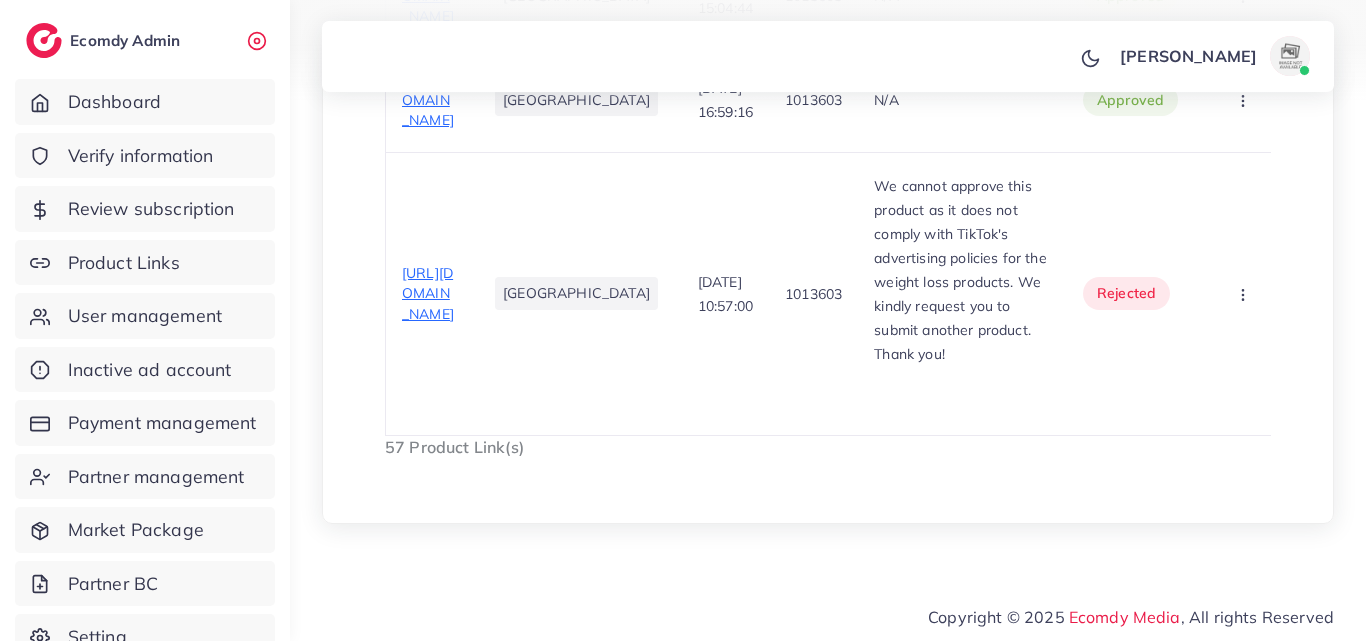 click on "[GEOGRAPHIC_DATA]" at bounding box center [576, -1647] 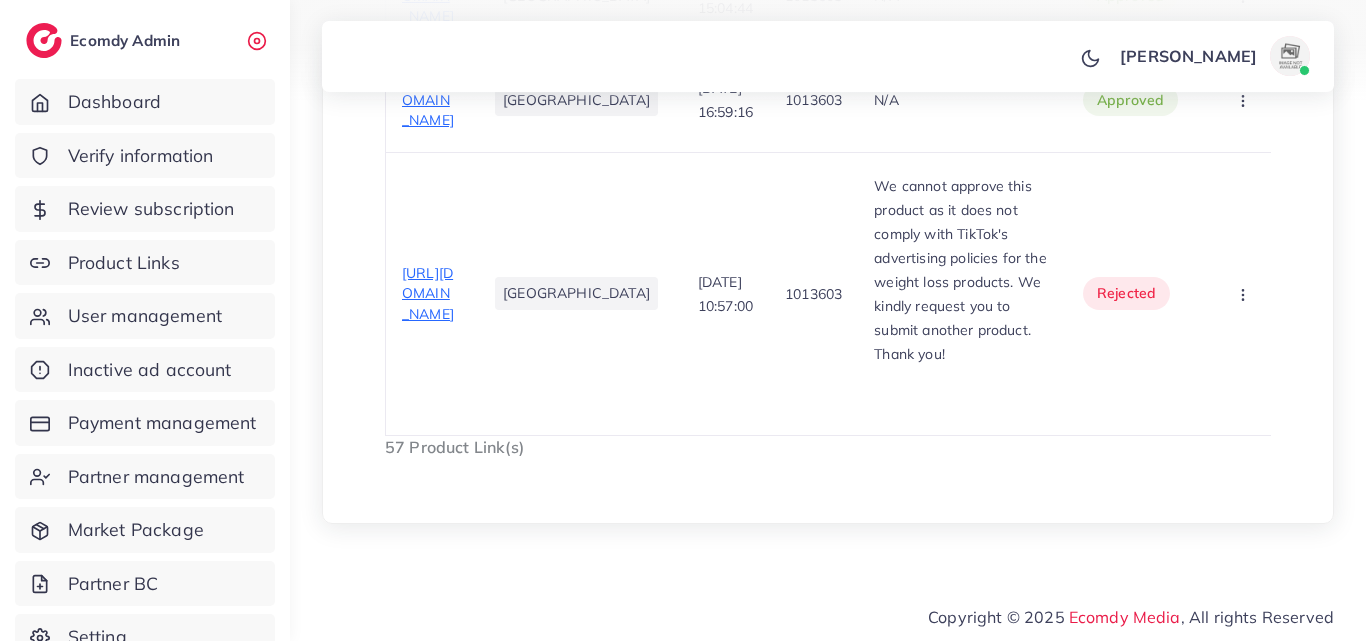 drag, startPoint x: 453, startPoint y: 388, endPoint x: 405, endPoint y: 209, distance: 185.32404 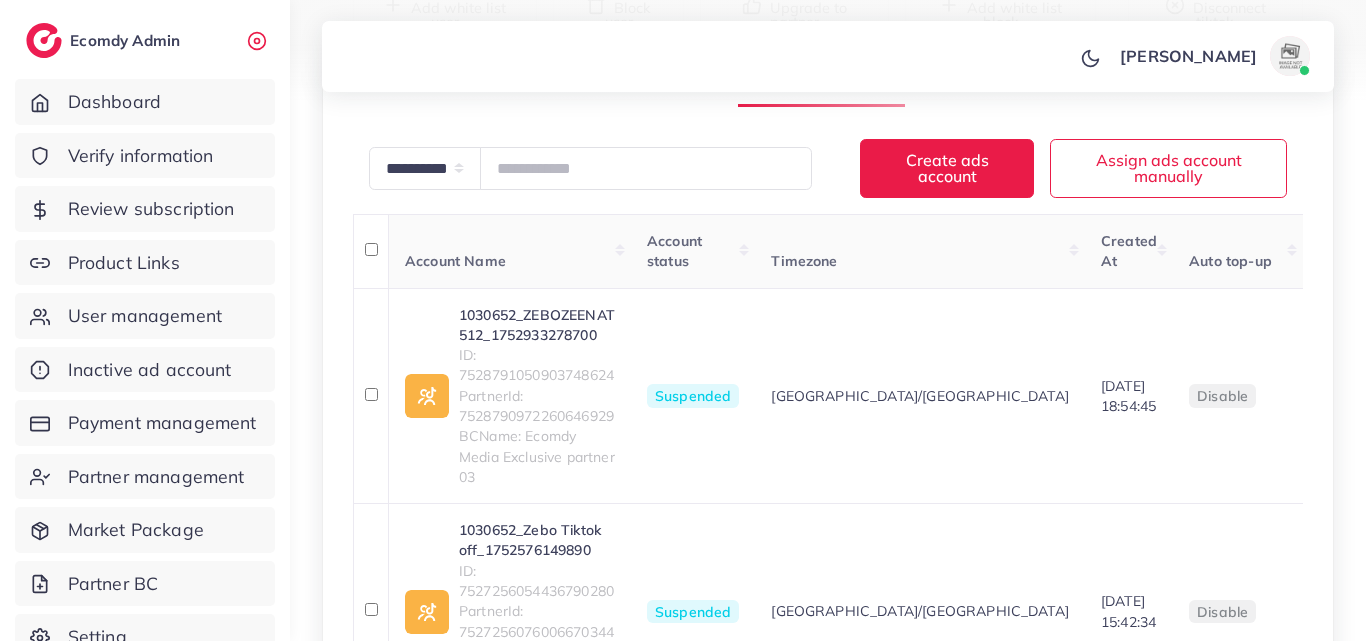 scroll, scrollTop: 500, scrollLeft: 0, axis: vertical 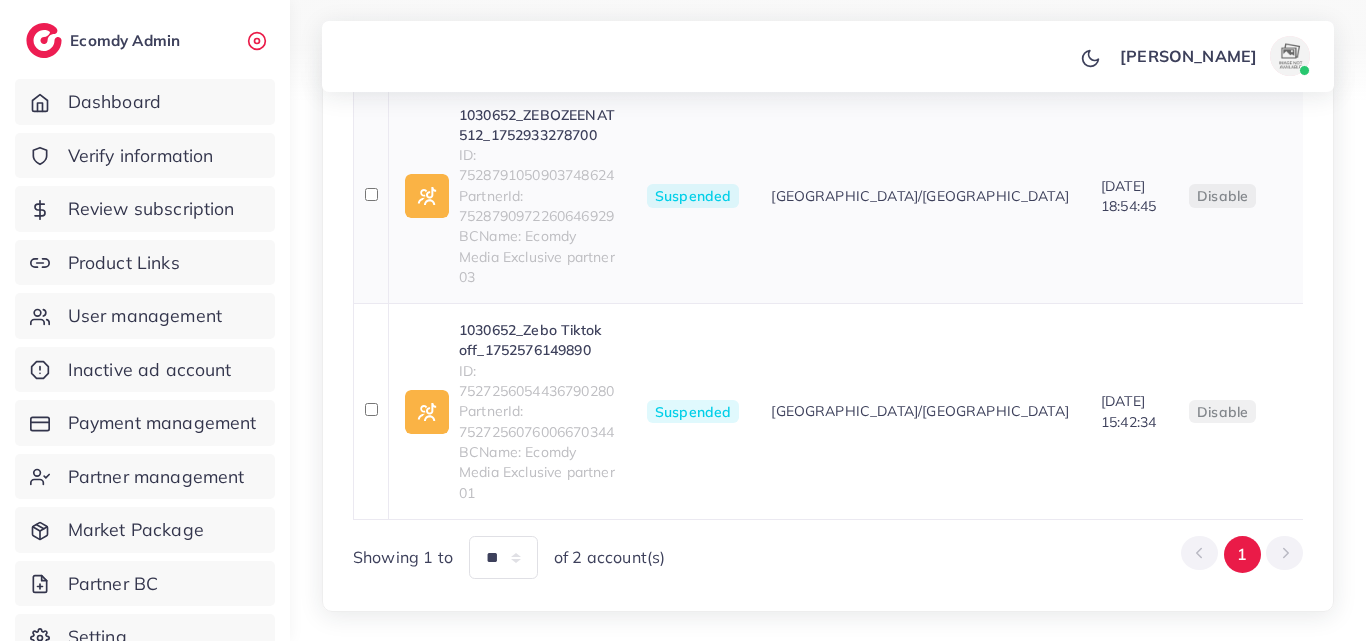 click on "ID: 7528791050903748624" at bounding box center (537, 165) 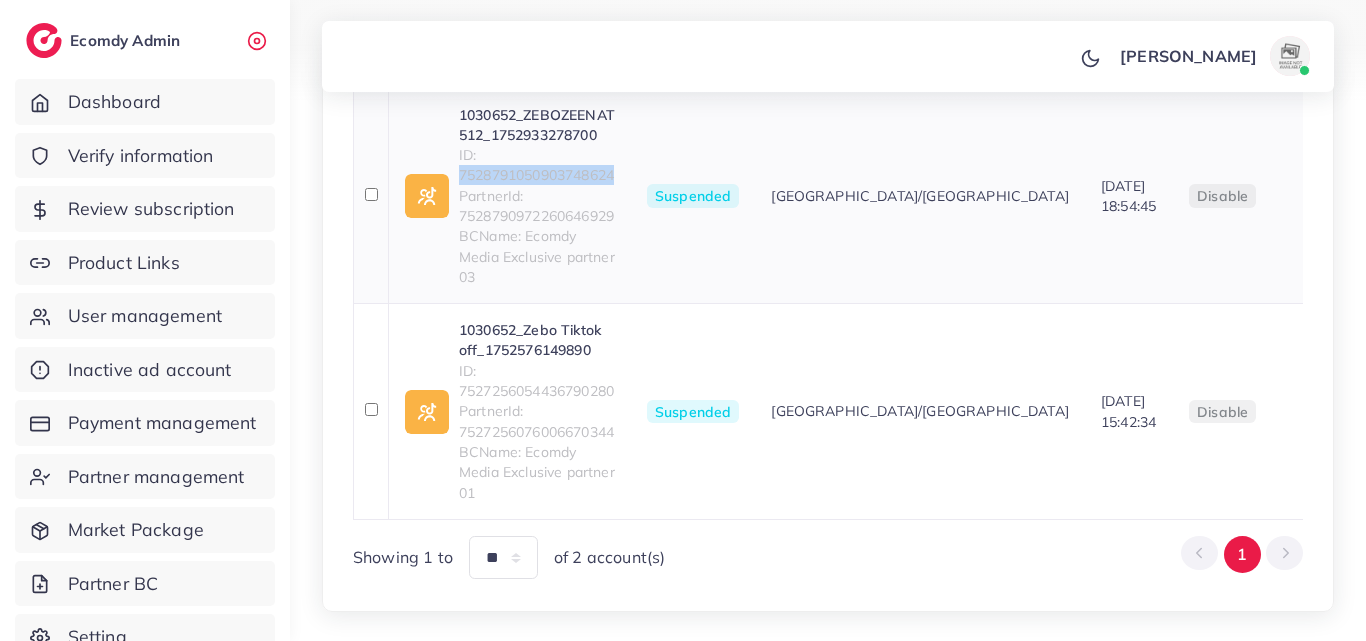 click on "ID: 7528791050903748624" at bounding box center (537, 165) 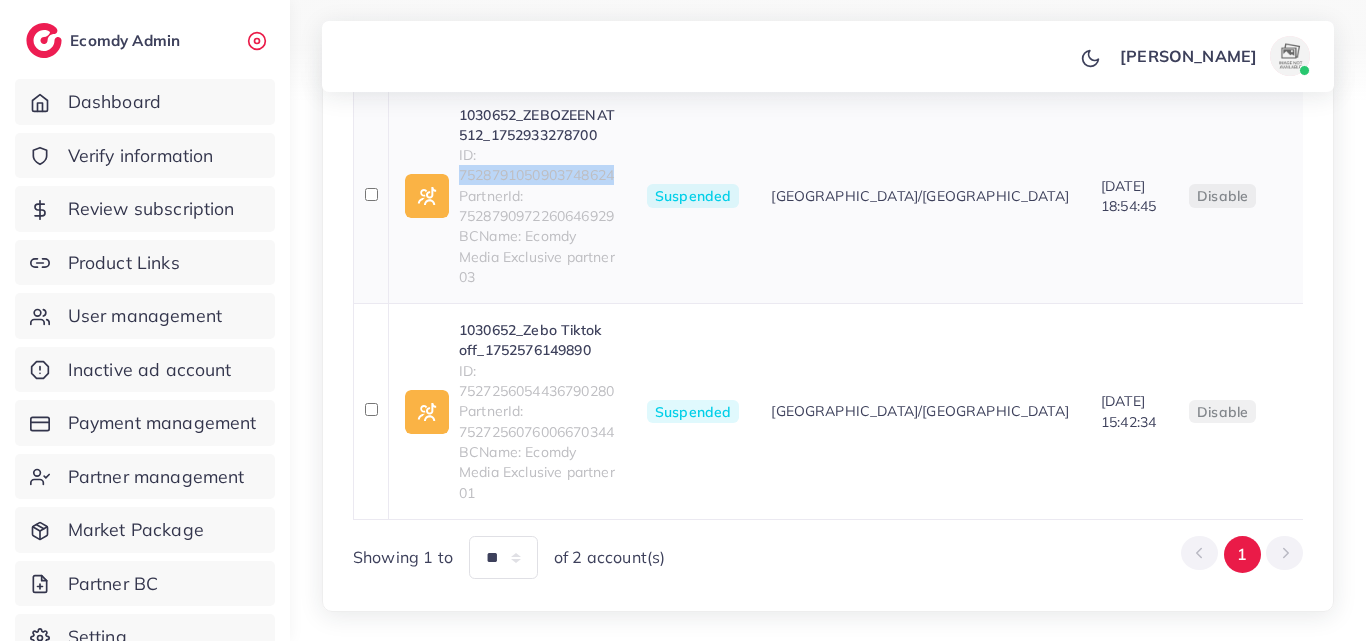 copy on "7528791050903748624" 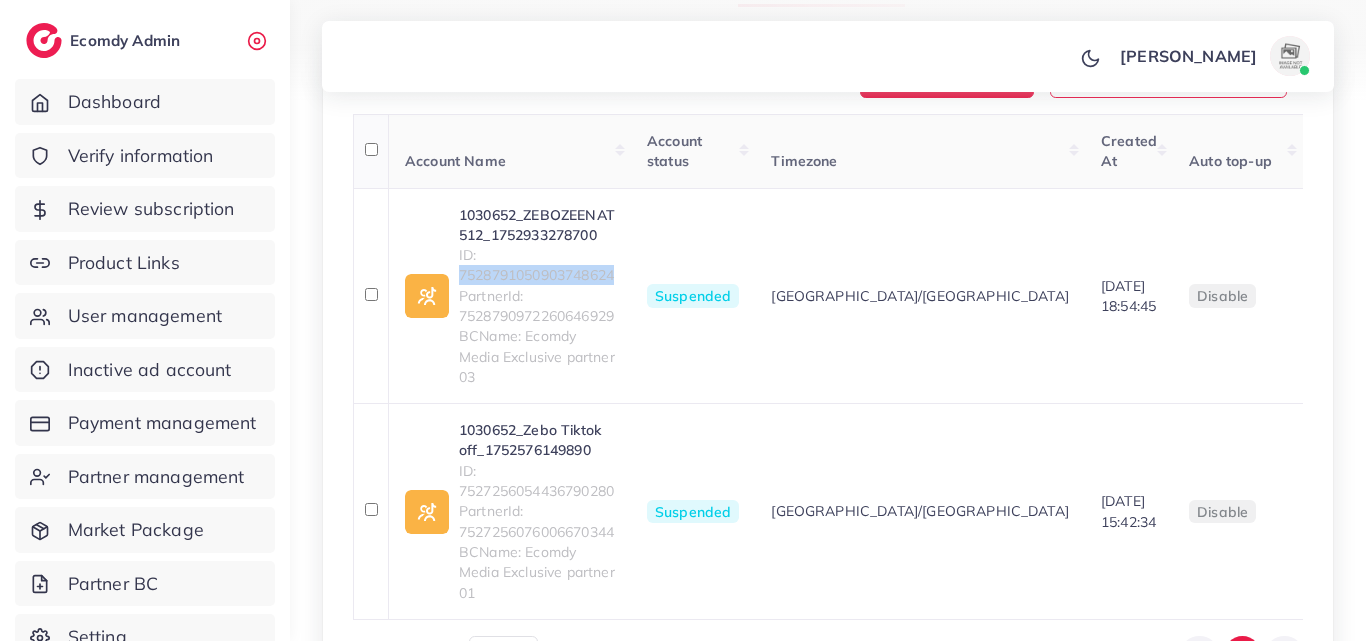 scroll, scrollTop: 200, scrollLeft: 0, axis: vertical 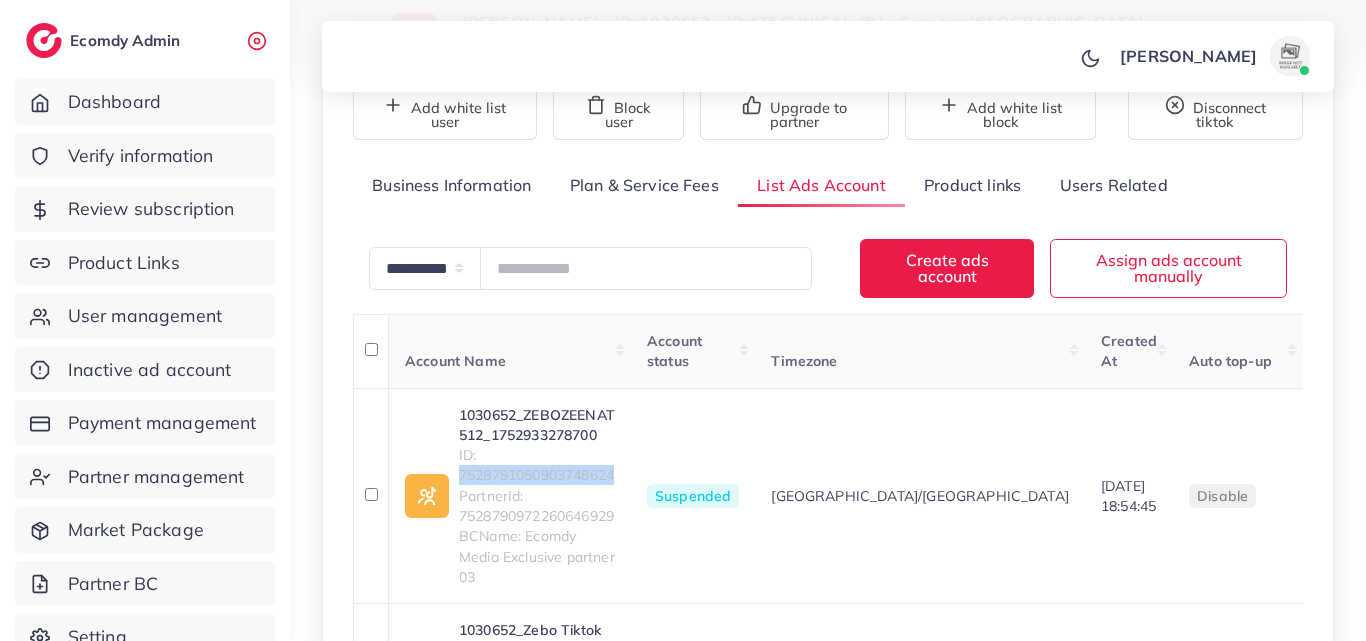 click on "Business Information" at bounding box center (452, 185) 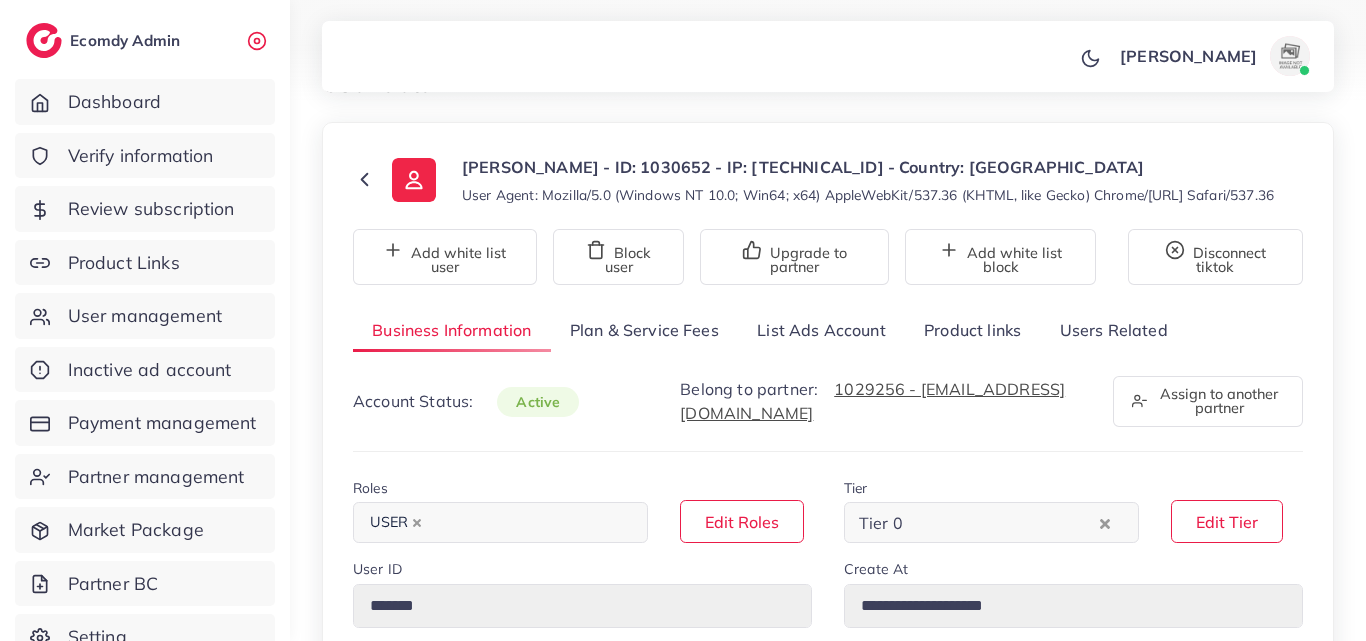 scroll, scrollTop: 0, scrollLeft: 0, axis: both 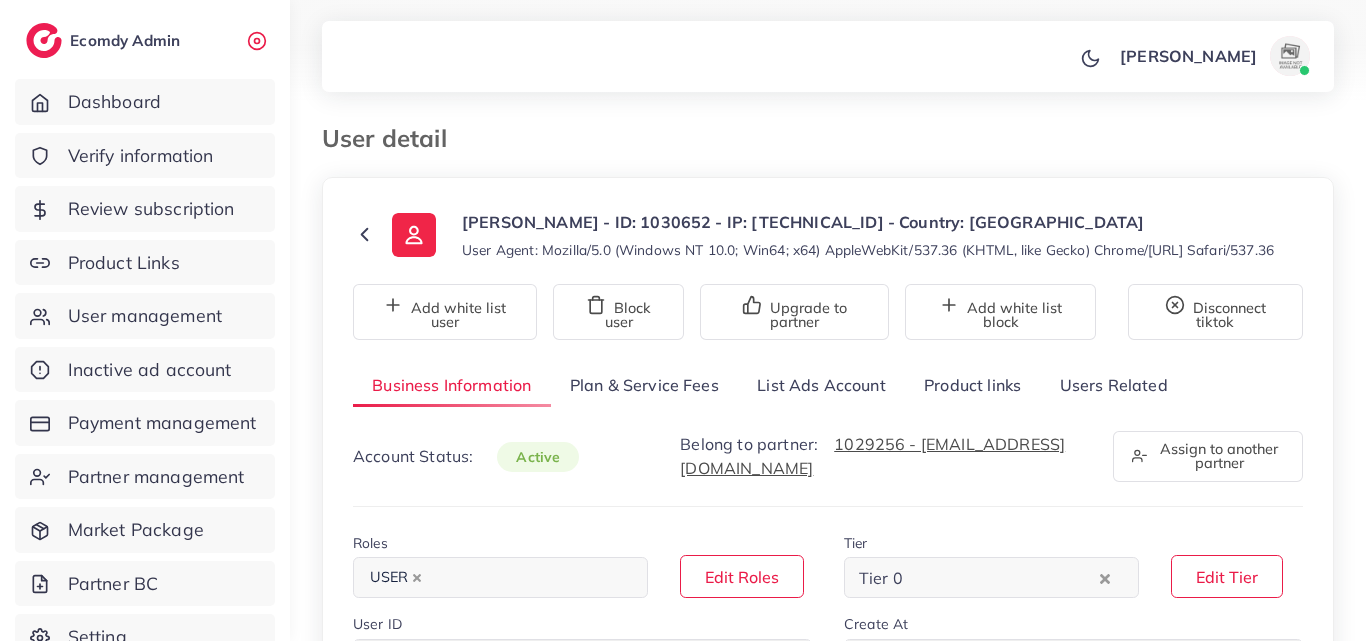 click on "List Ads Account" at bounding box center [821, 385] 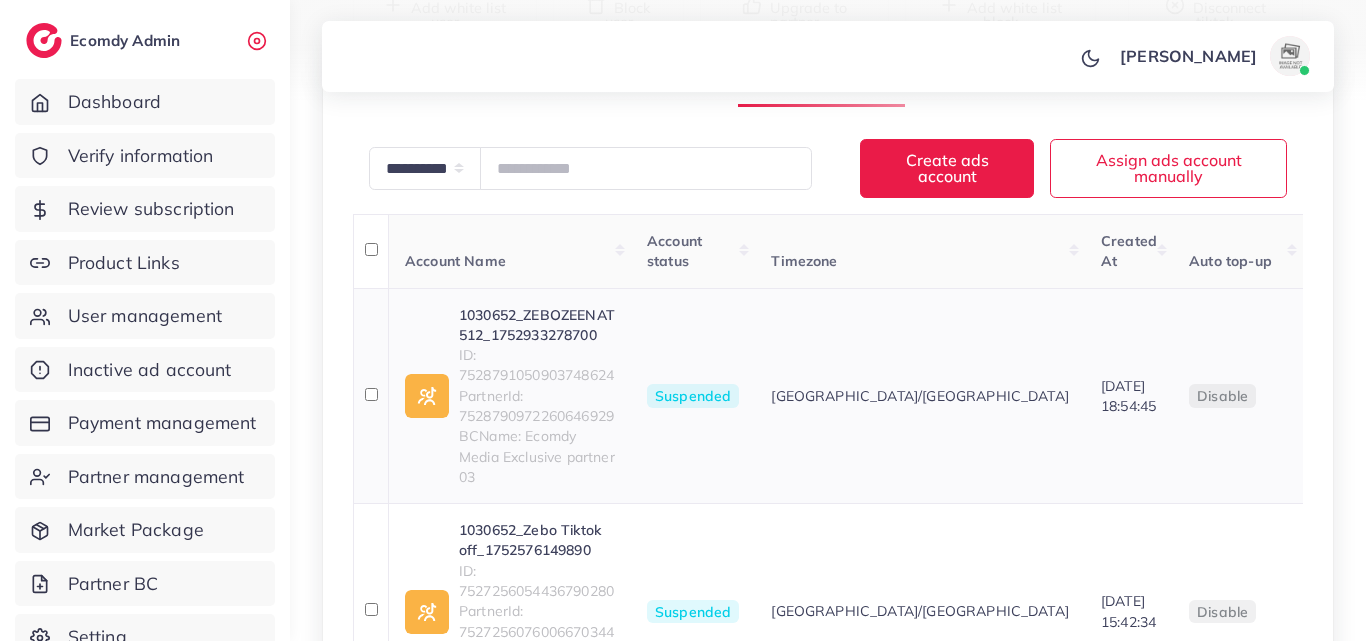 scroll, scrollTop: 500, scrollLeft: 0, axis: vertical 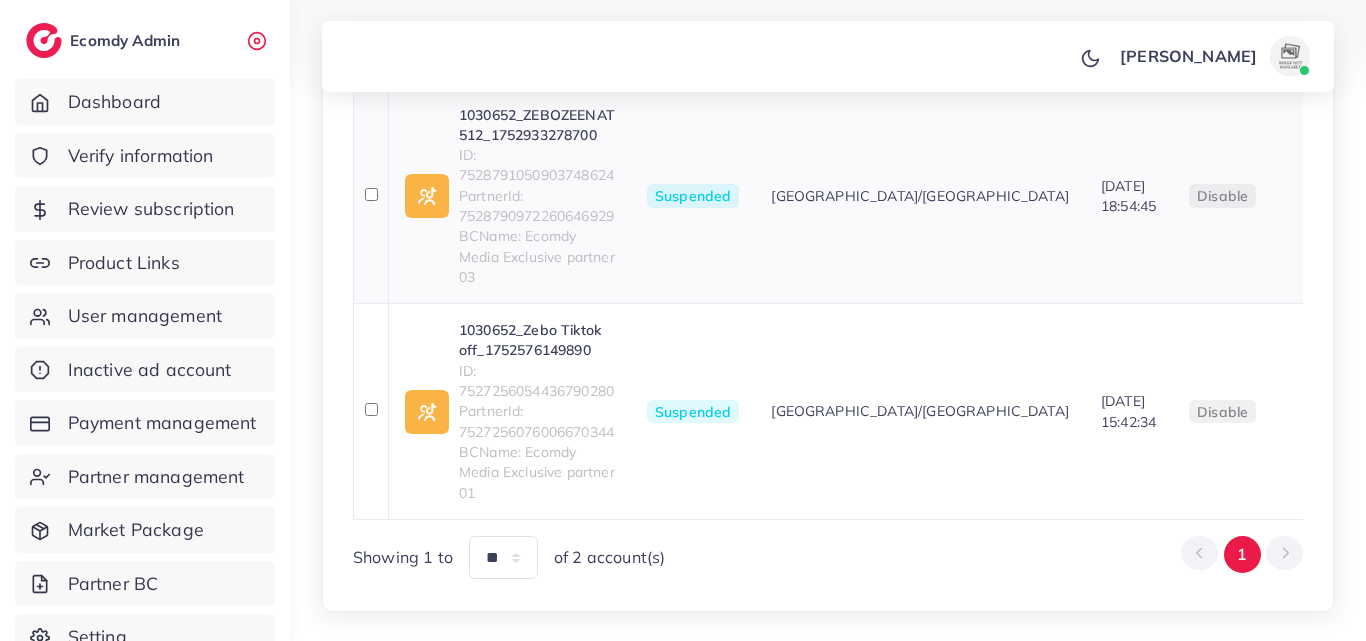 click on "ID: 7528791050903748624" at bounding box center [537, 165] 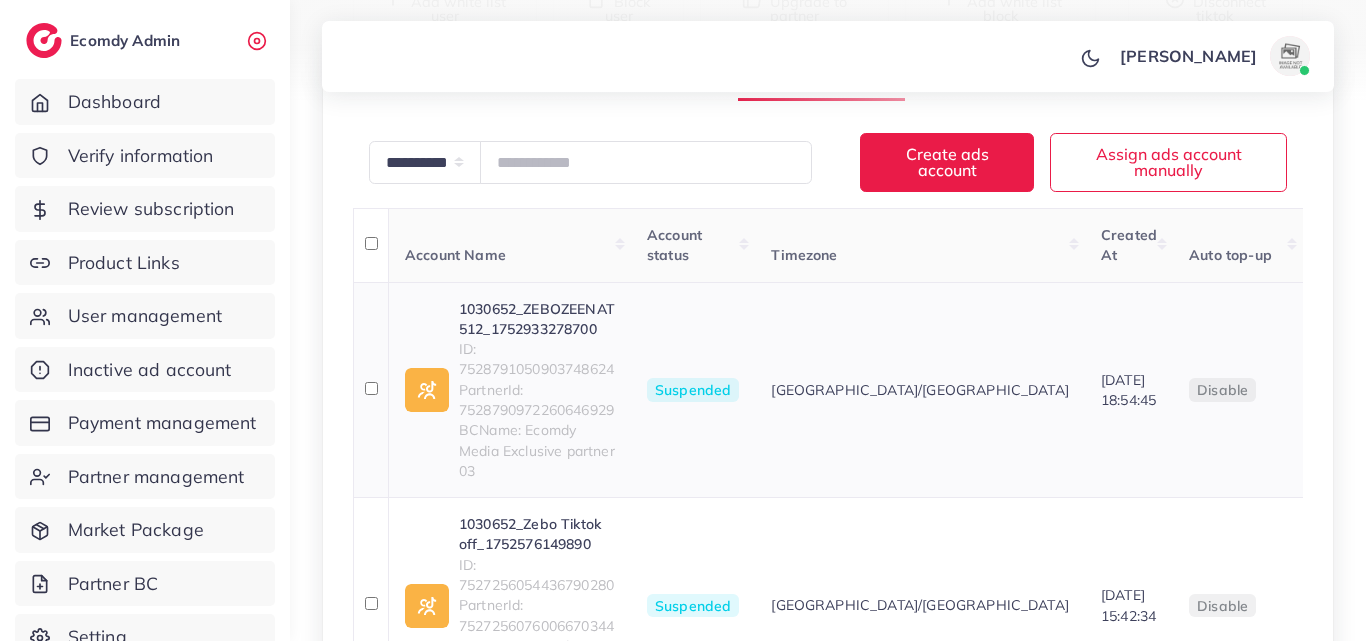 scroll, scrollTop: 300, scrollLeft: 0, axis: vertical 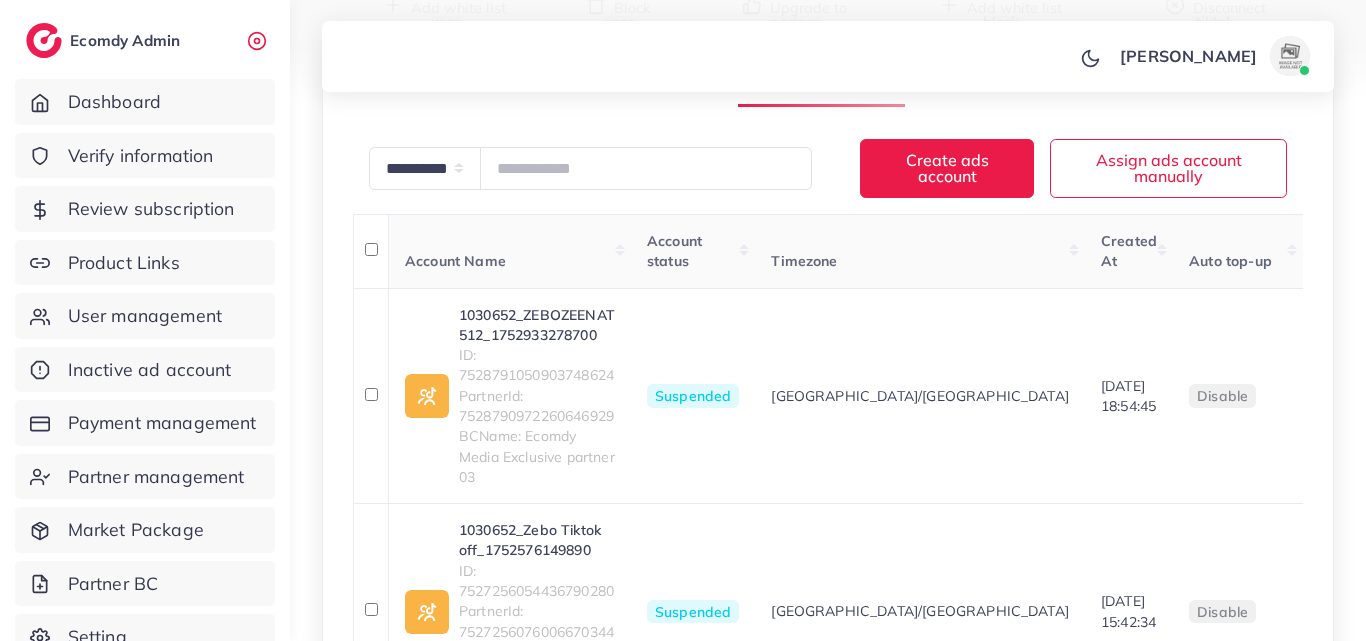 click on "Product links" at bounding box center (972, 85) 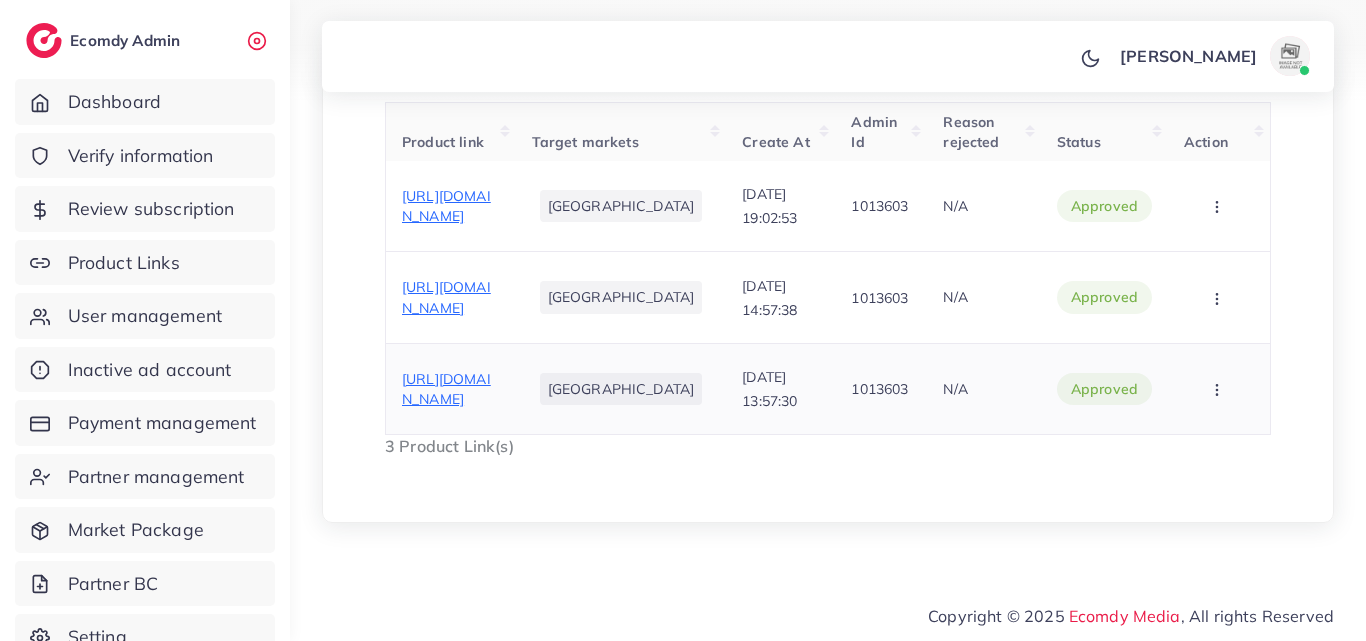 scroll, scrollTop: 754, scrollLeft: 0, axis: vertical 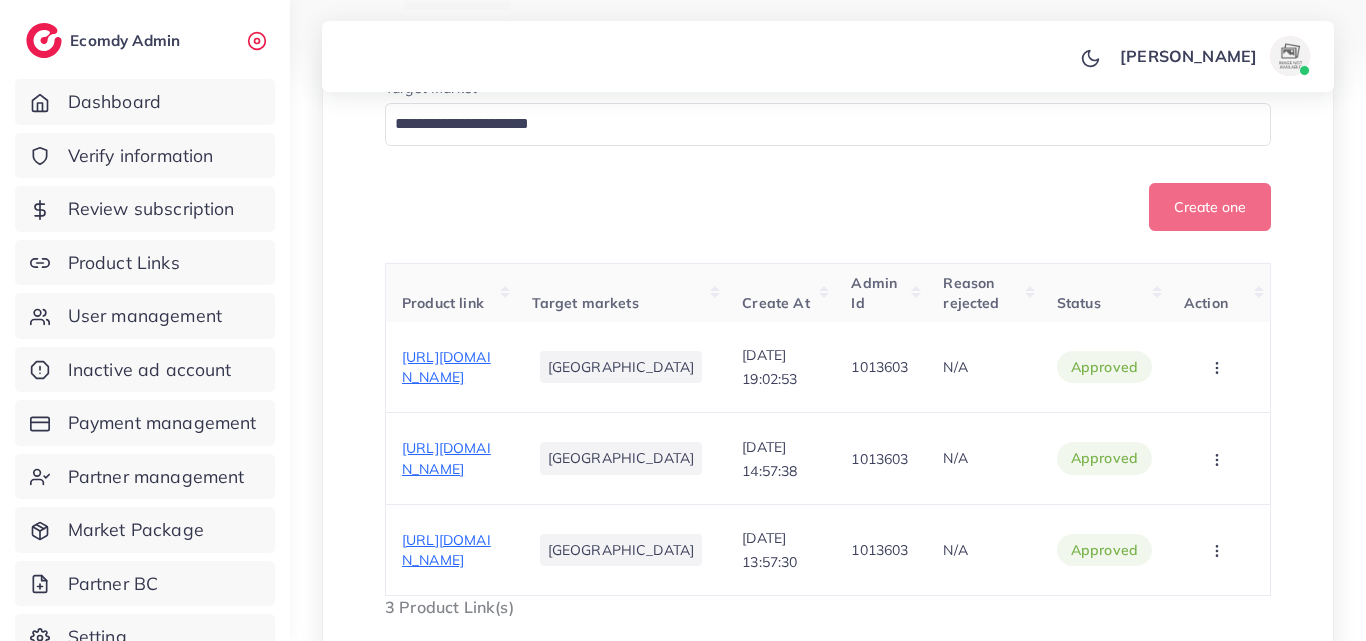 click on "Create one" at bounding box center (828, 207) 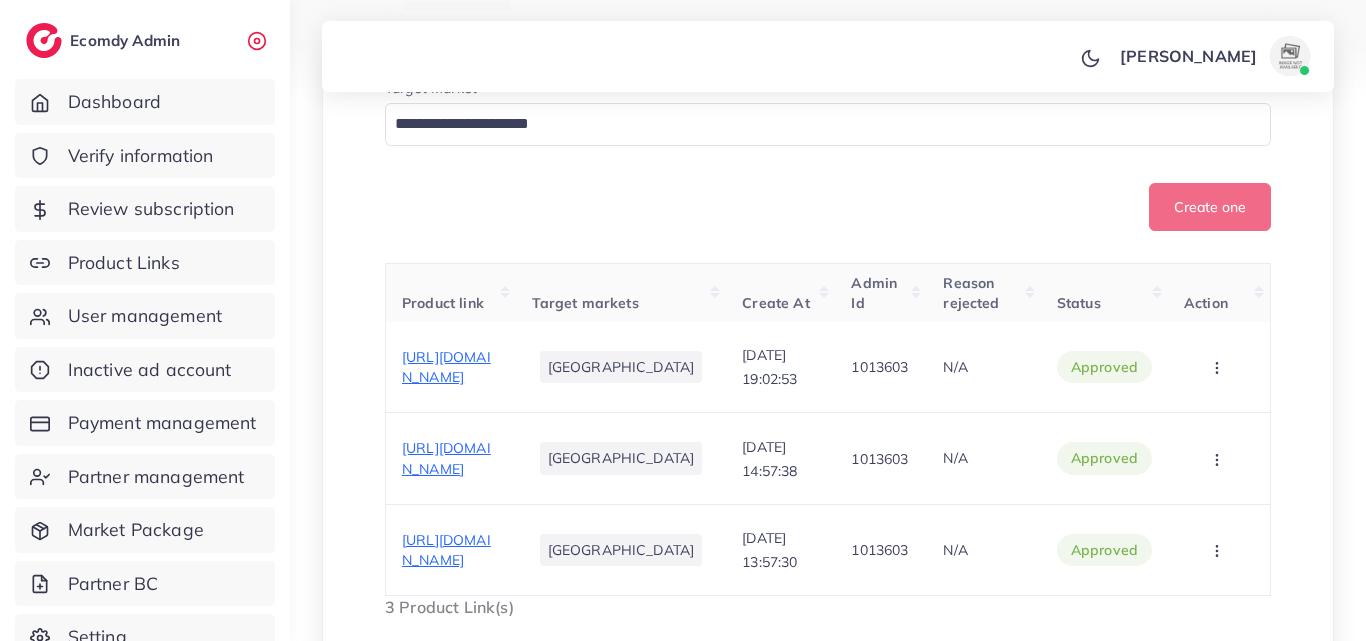 click on "Create one" at bounding box center [828, 207] 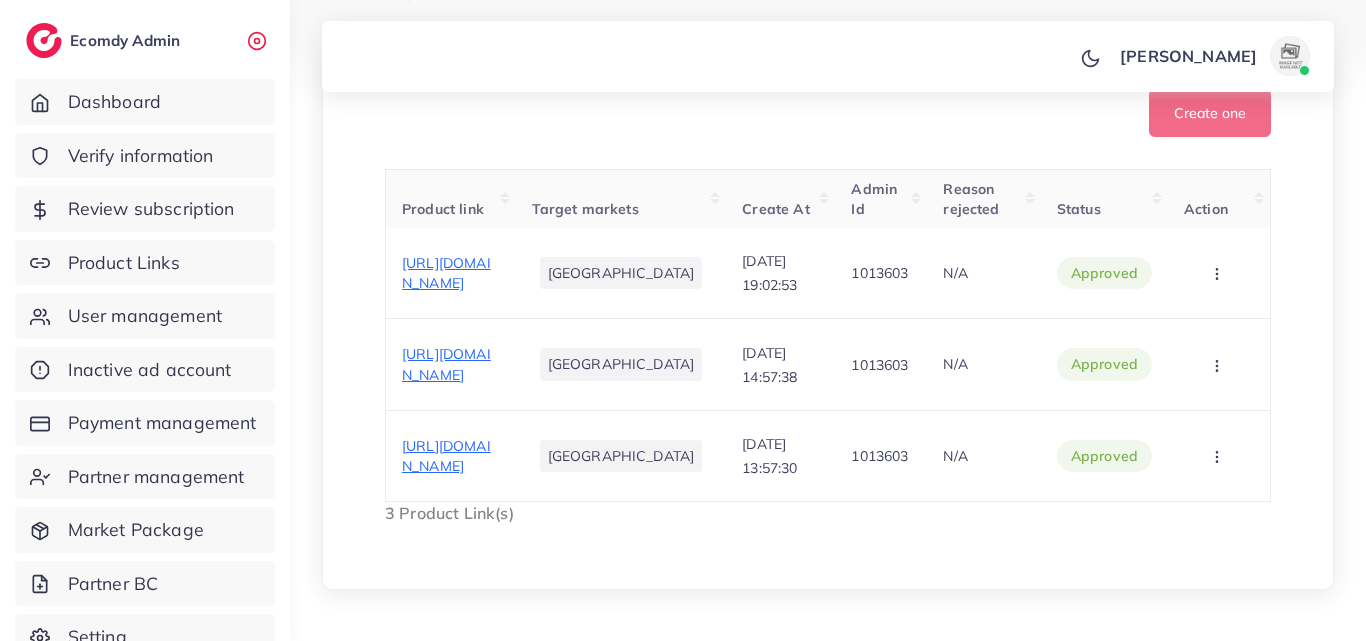 scroll, scrollTop: 754, scrollLeft: 0, axis: vertical 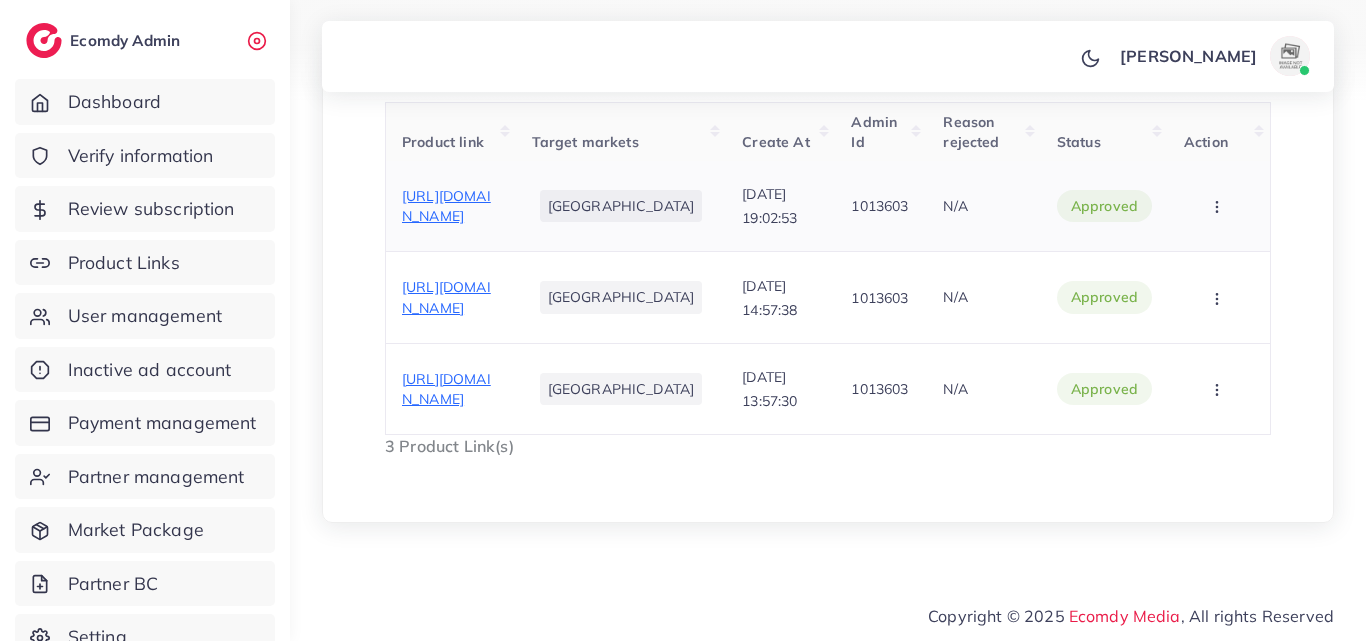 click on "[URL][DOMAIN_NAME]" at bounding box center (446, 206) 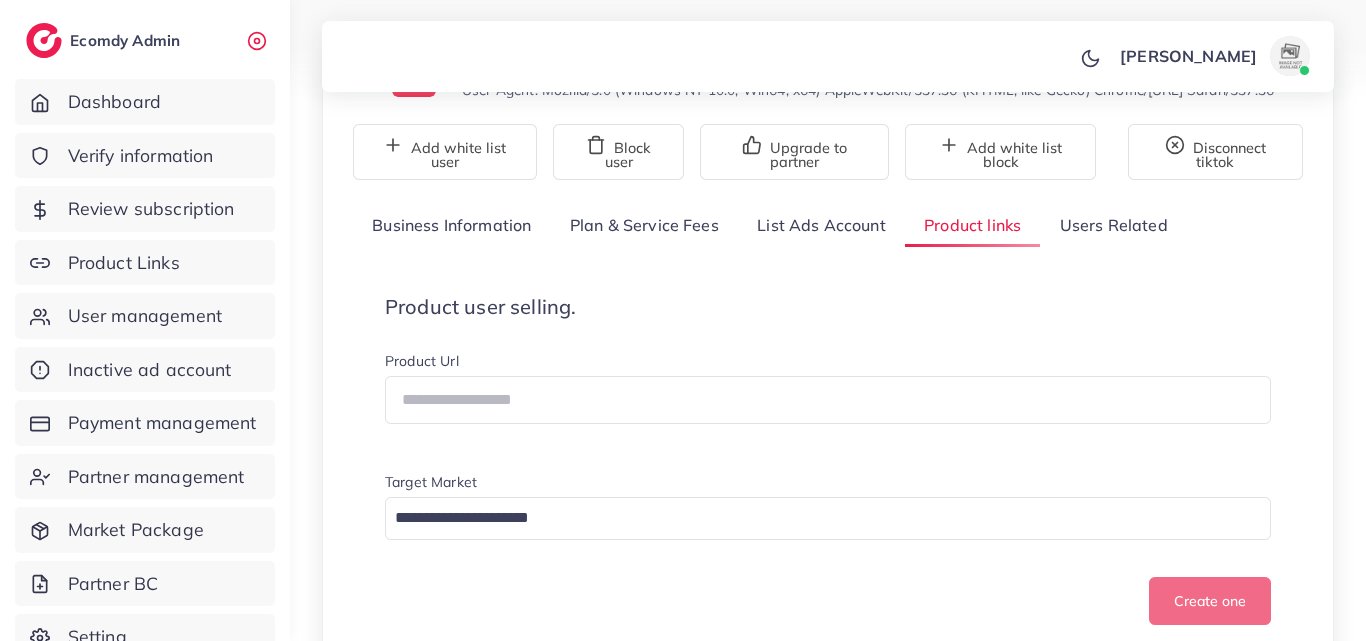 scroll, scrollTop: 154, scrollLeft: 0, axis: vertical 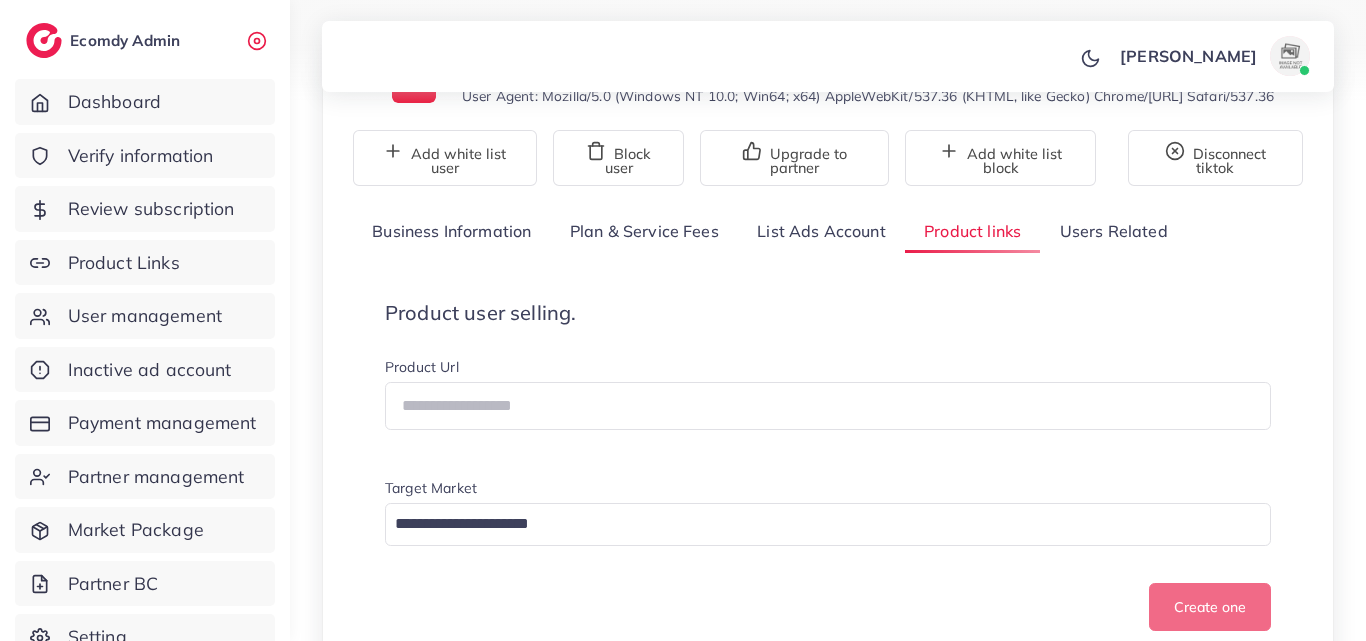 click on "List Ads Account" at bounding box center [821, 231] 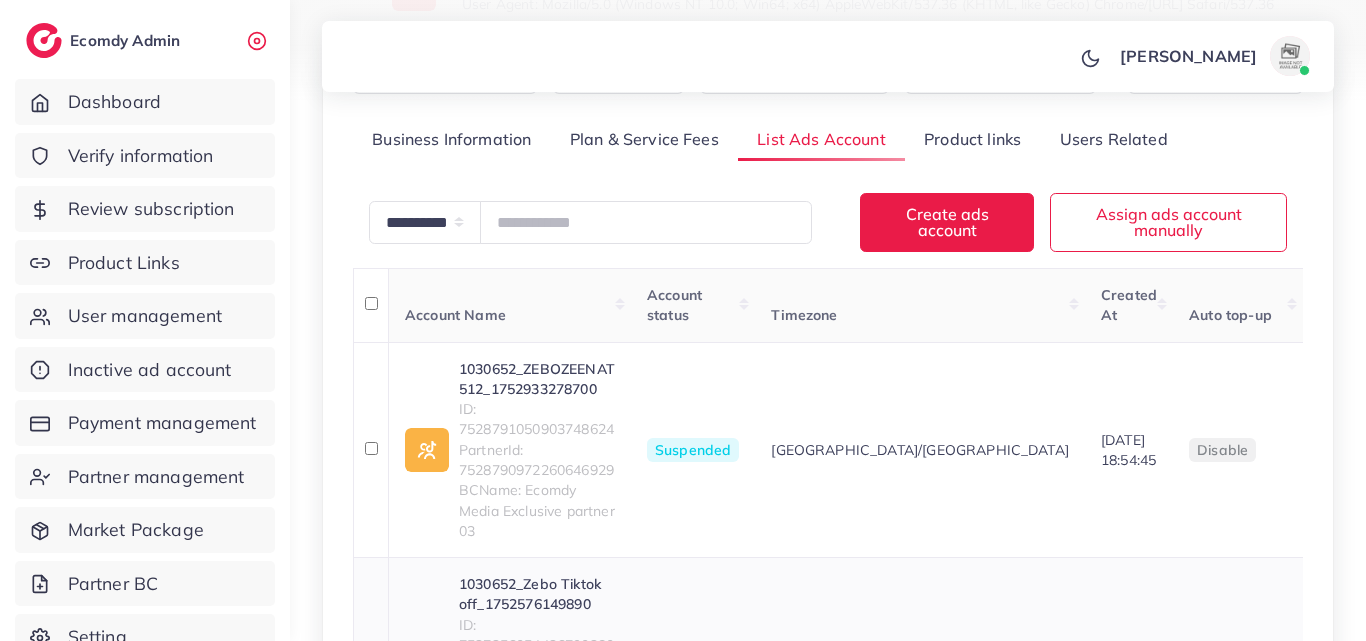 scroll, scrollTop: 354, scrollLeft: 0, axis: vertical 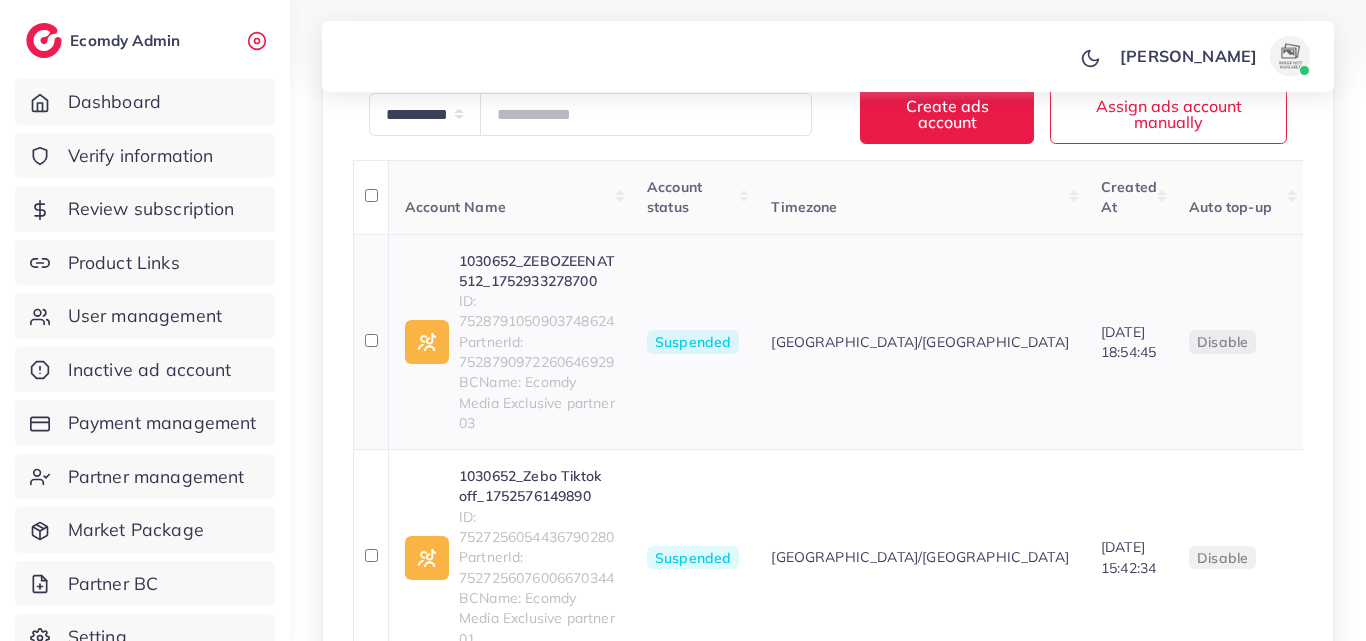 click on "1030652_ZEBOZEENAT 512_1752933278700" at bounding box center [537, 271] 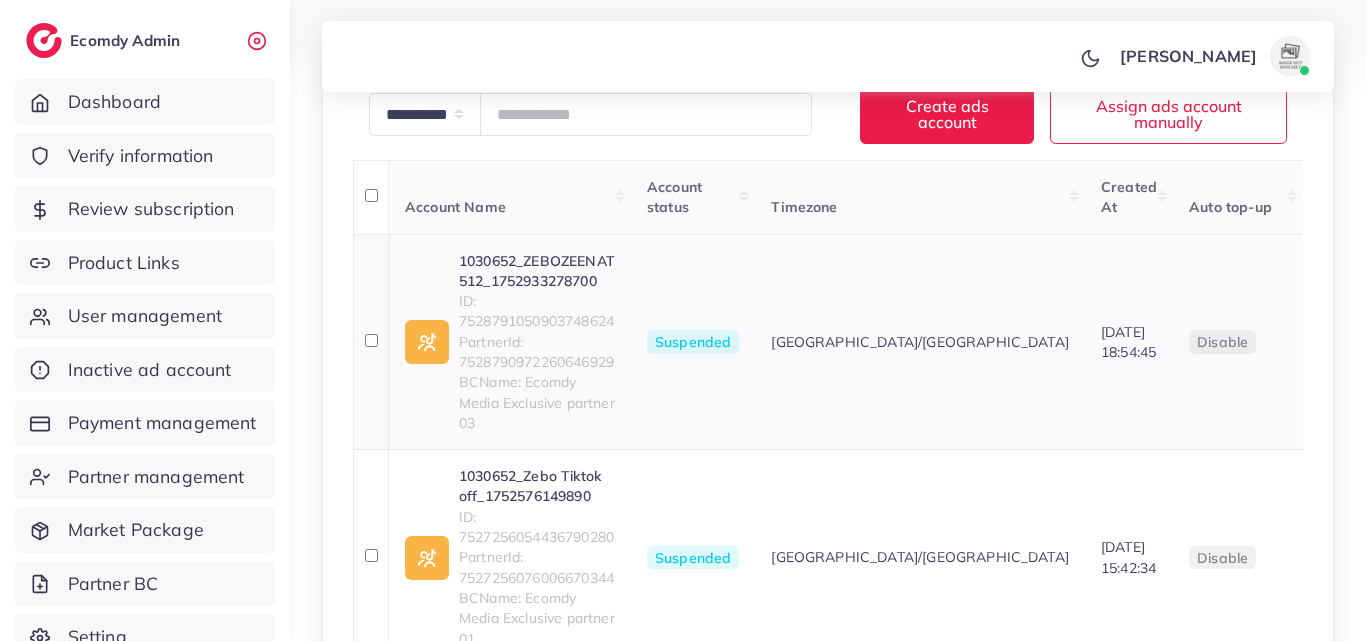 click on "ID: 7528791050903748624" at bounding box center (537, 311) 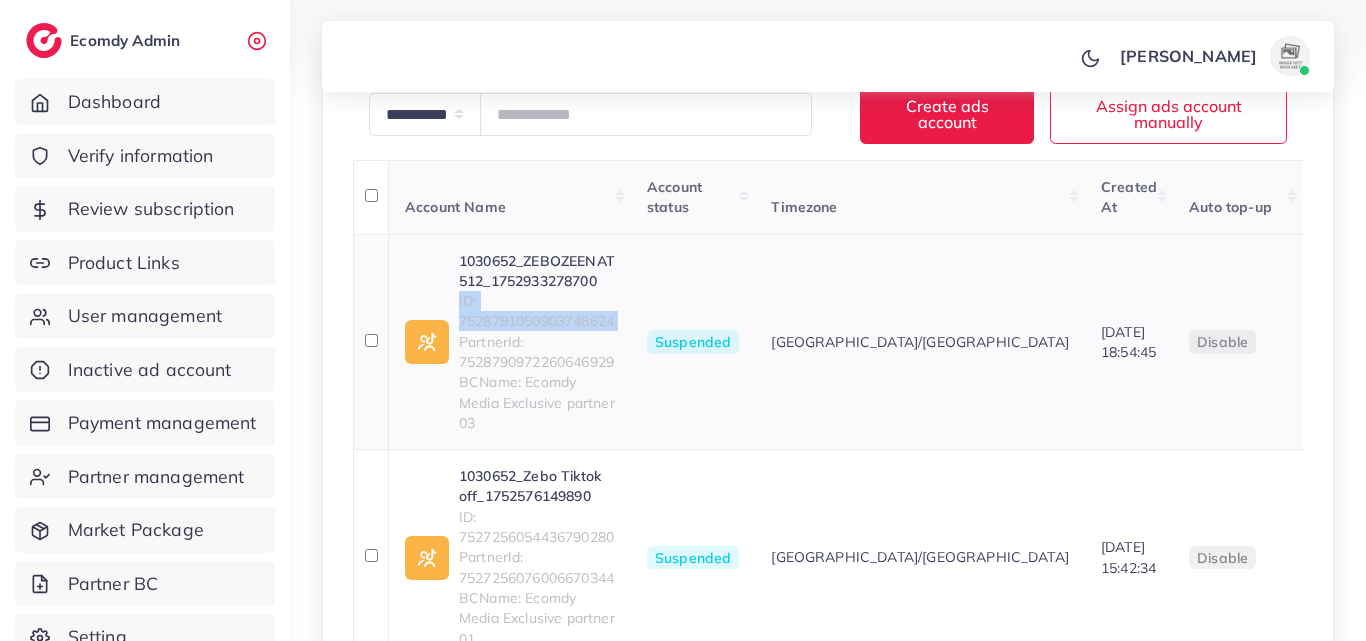 click on "ID: 7528791050903748624" at bounding box center [537, 311] 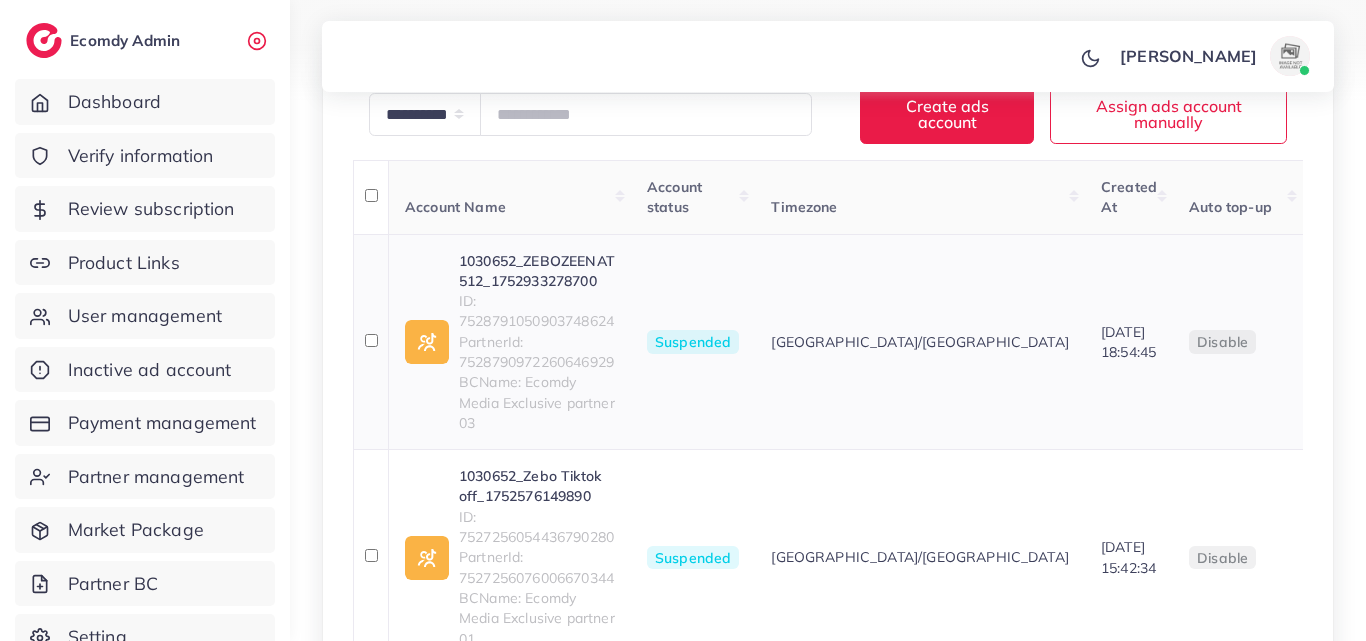 scroll, scrollTop: 154, scrollLeft: 0, axis: vertical 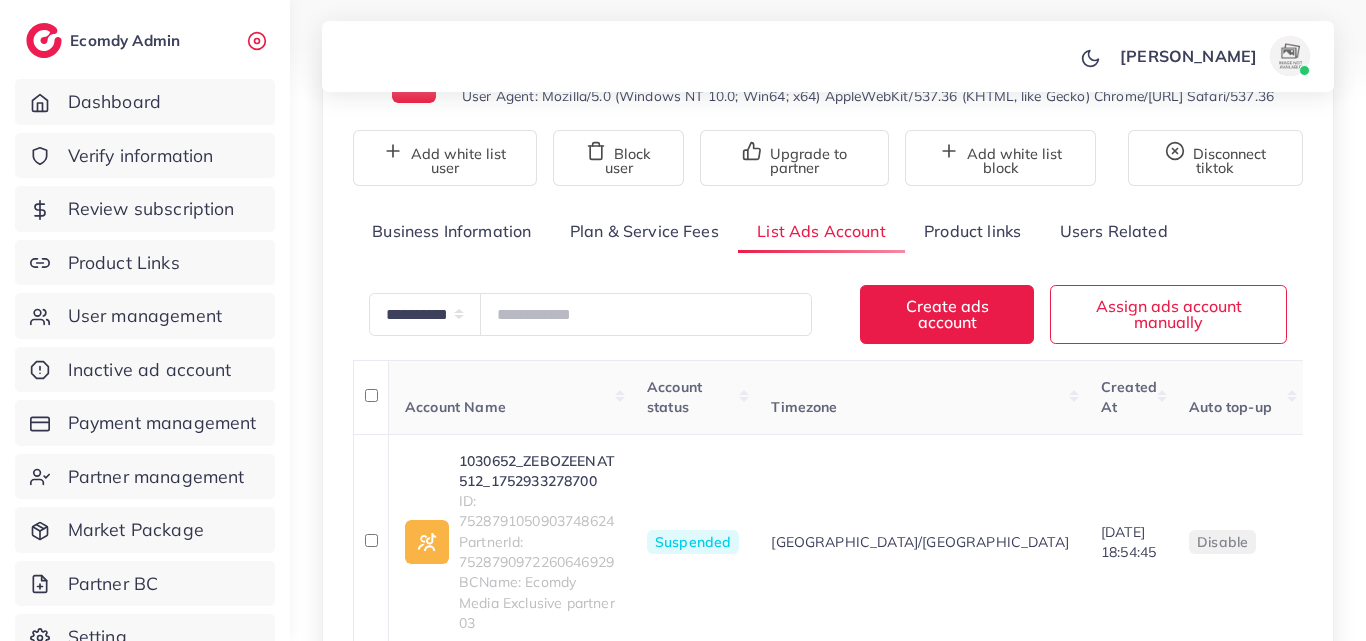 click on "Product links" at bounding box center [972, 231] 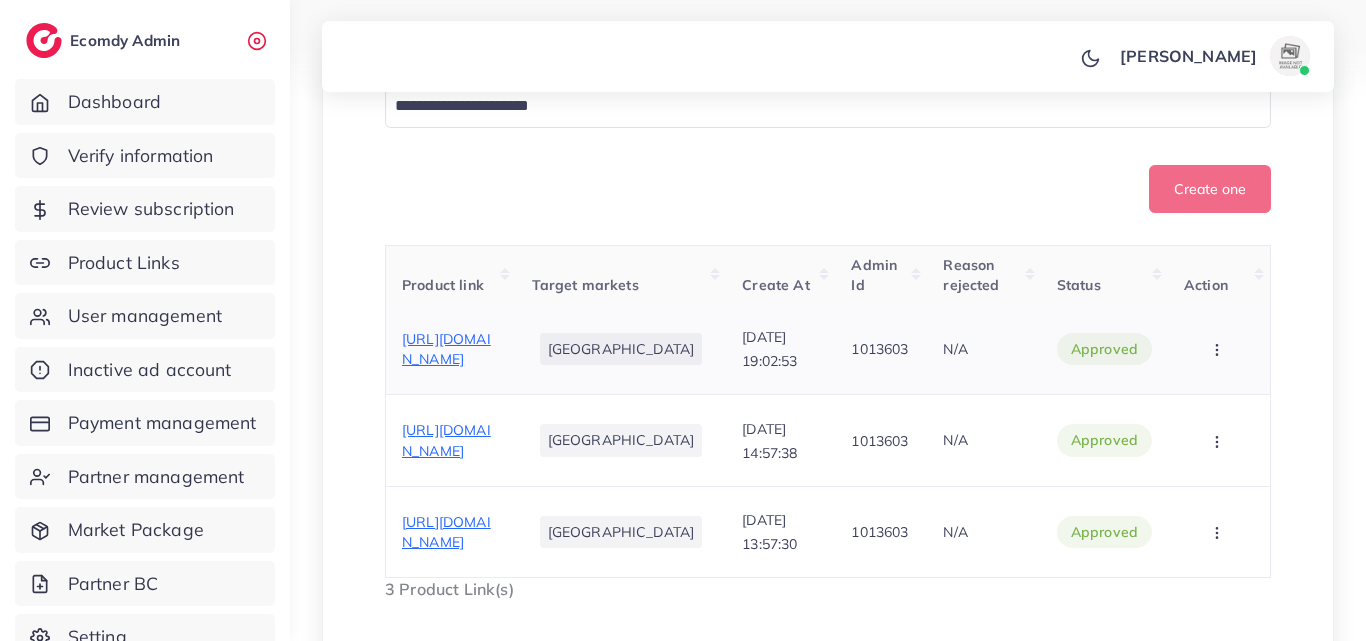 scroll, scrollTop: 654, scrollLeft: 0, axis: vertical 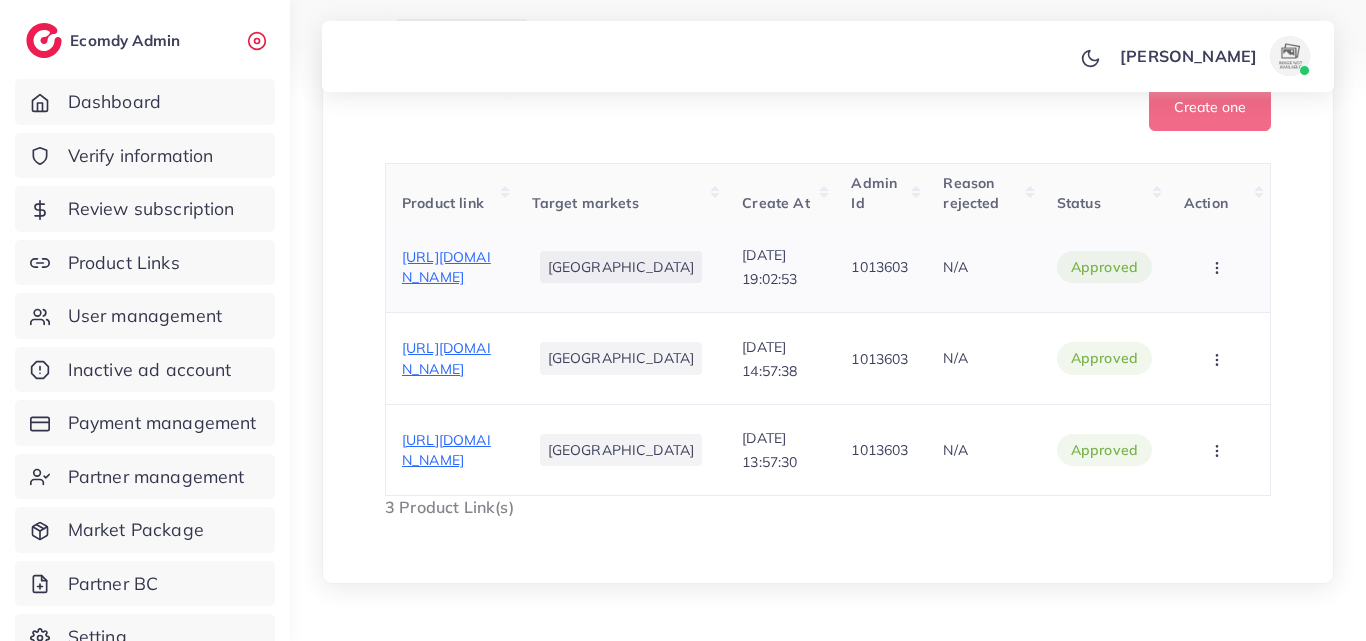 click on "[URL][DOMAIN_NAME]" at bounding box center [446, 267] 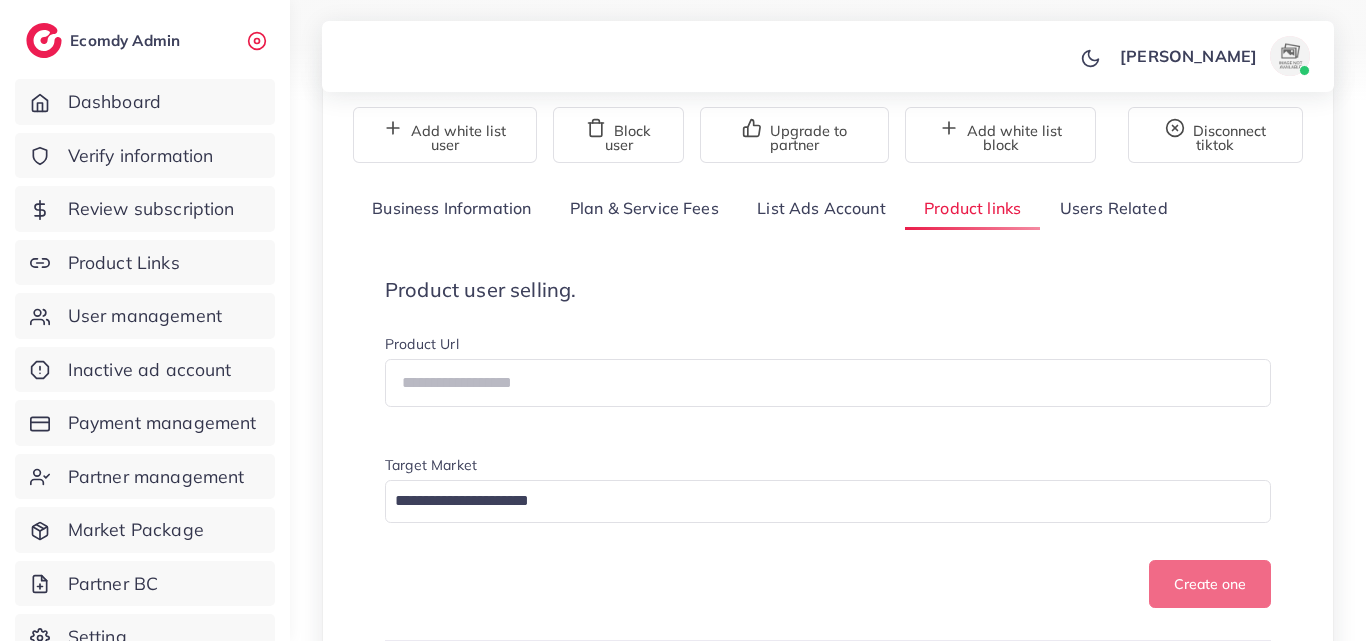 scroll, scrollTop: 154, scrollLeft: 0, axis: vertical 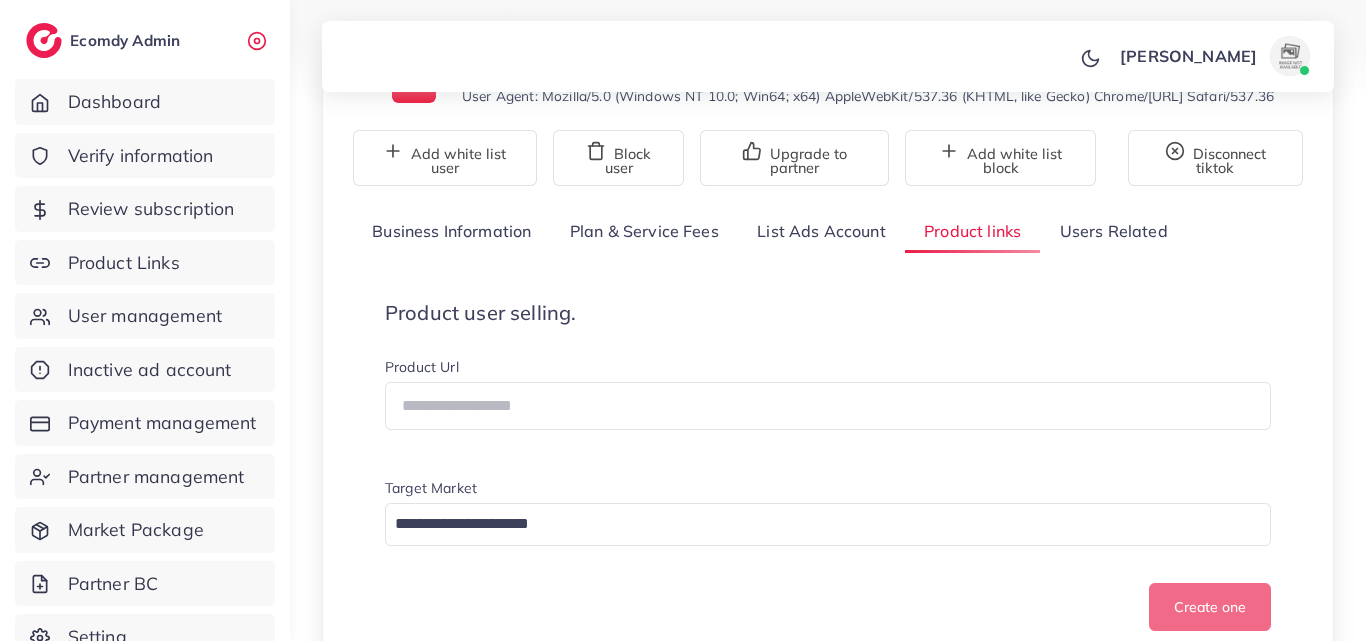 click on "List Ads Account" at bounding box center (821, 231) 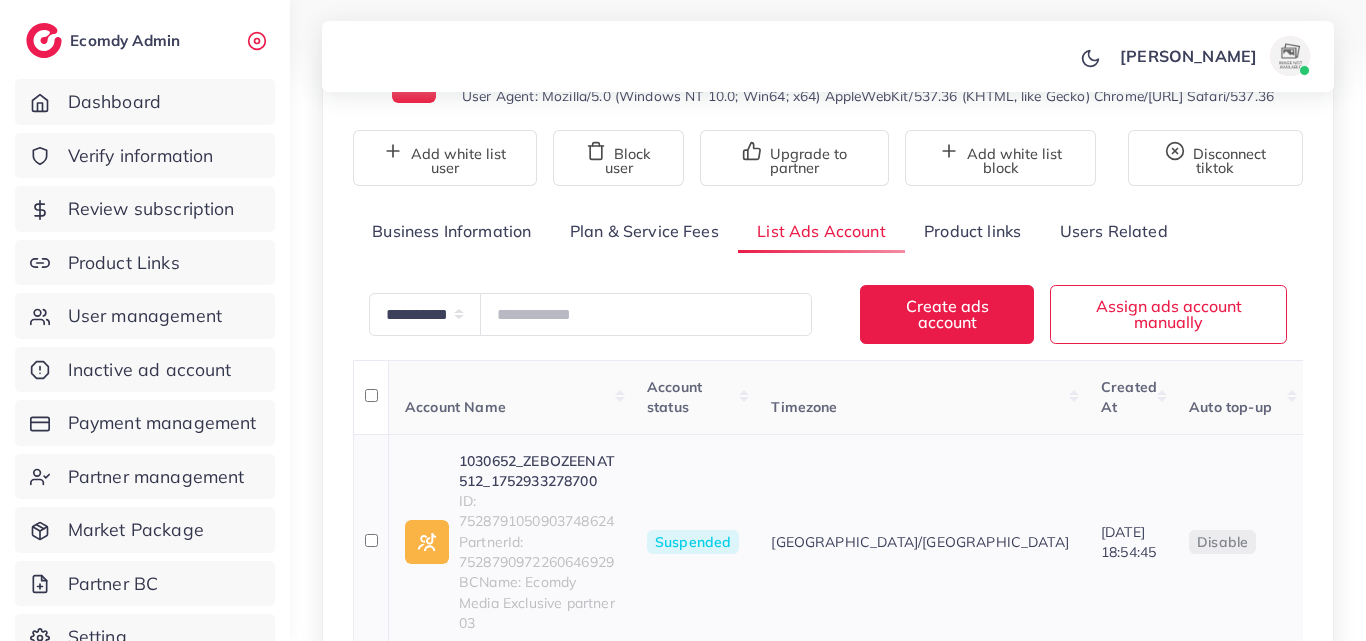 click on "ID: 7528791050903748624" at bounding box center (537, 511) 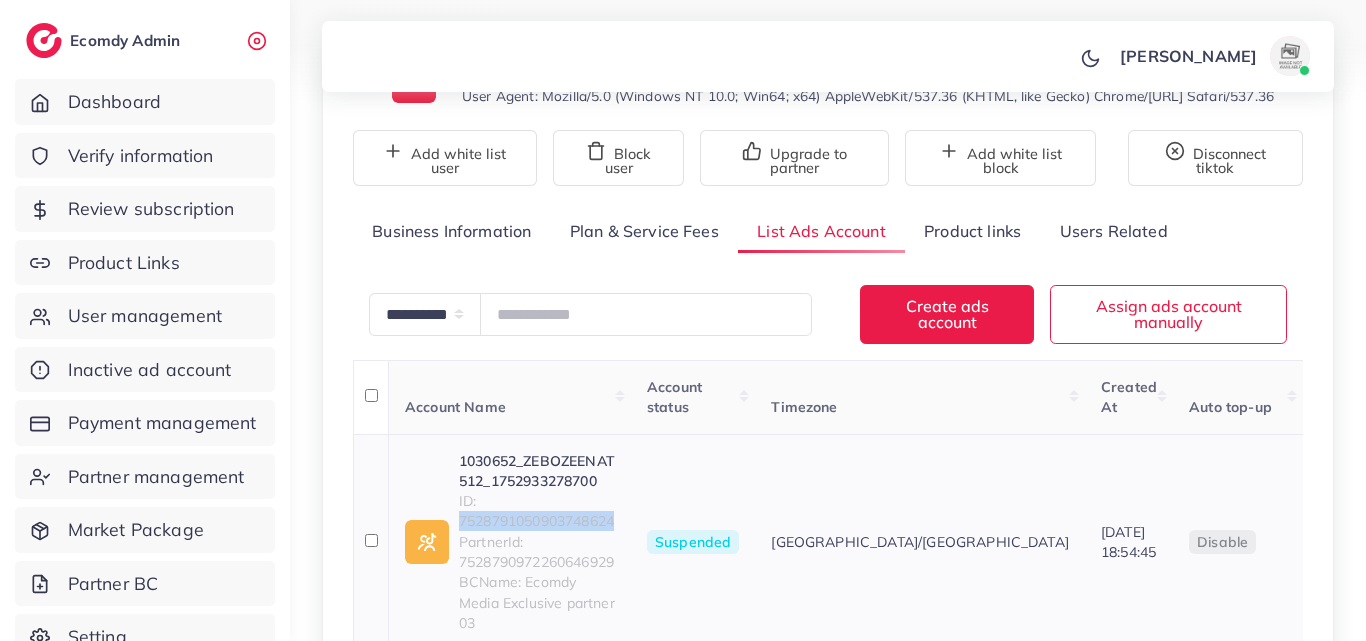 click on "ID: 7528791050903748624" at bounding box center (537, 511) 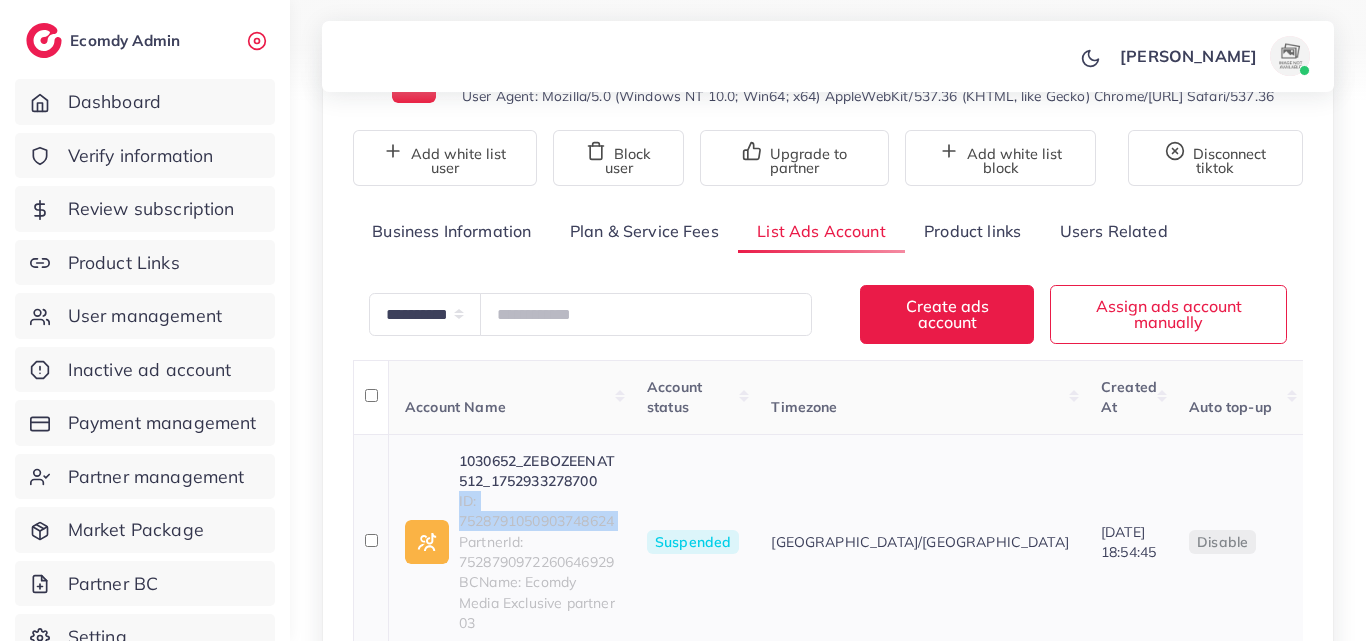 copy on "ID: 7528791050903748624" 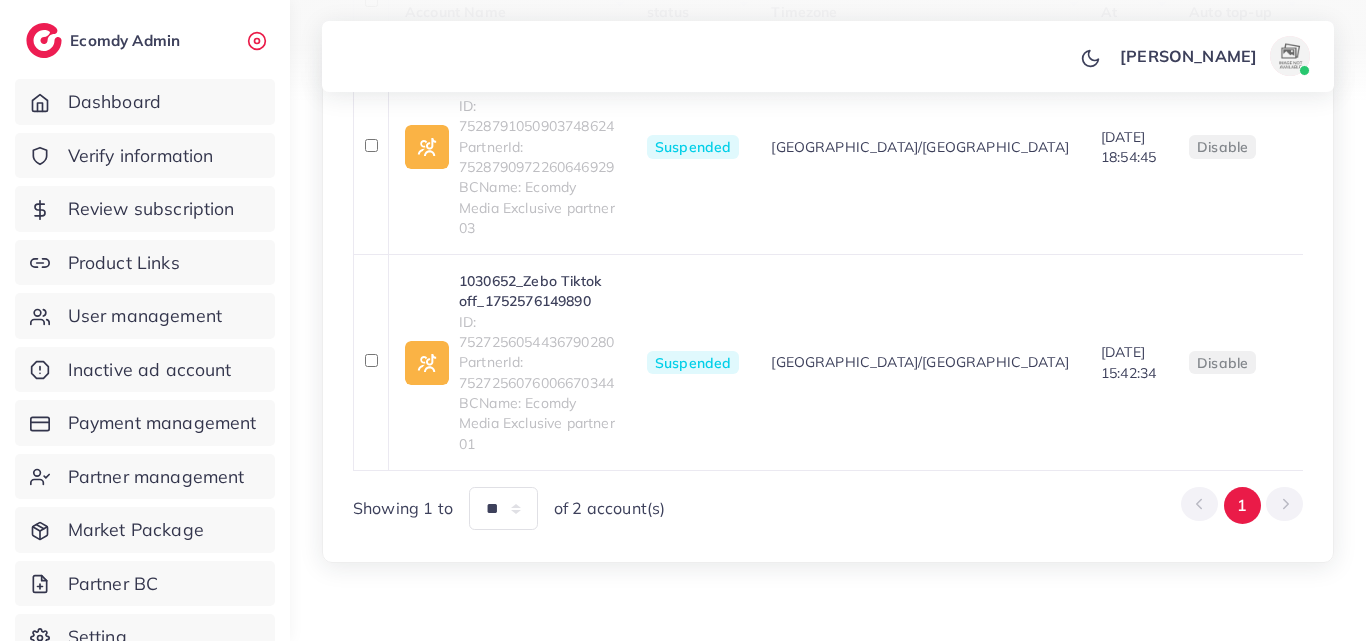 scroll, scrollTop: 554, scrollLeft: 0, axis: vertical 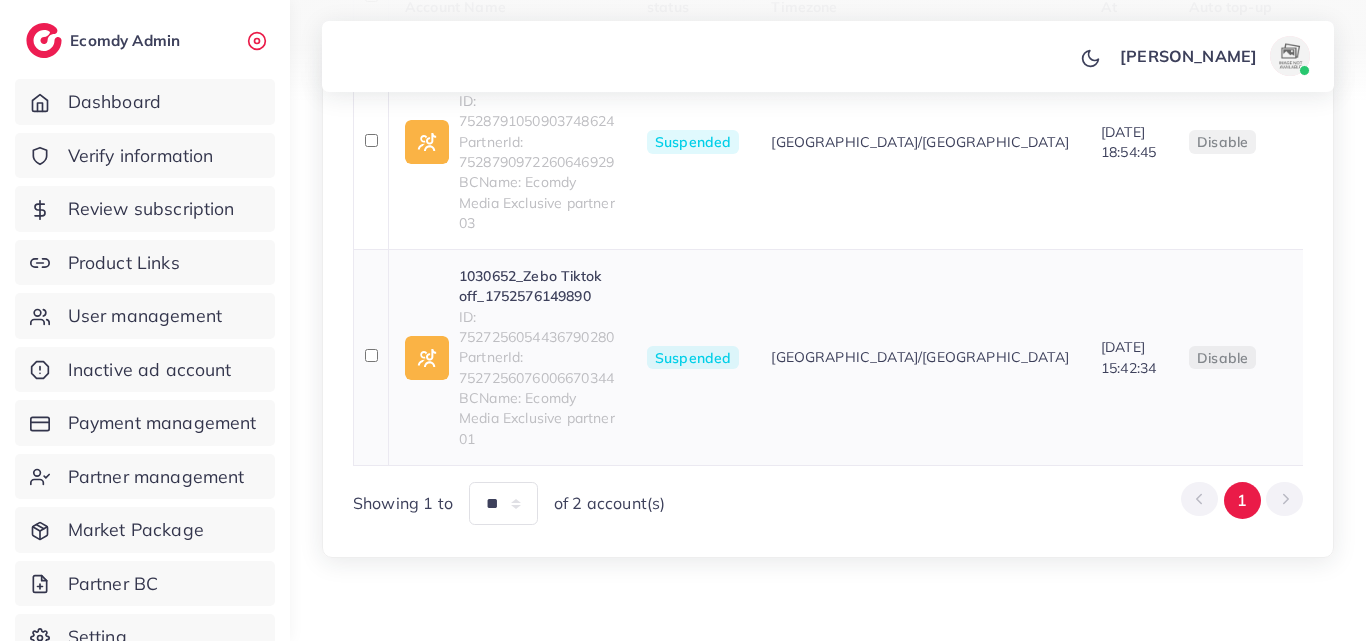 click on "ID: 7527256054436790280" at bounding box center [537, 327] 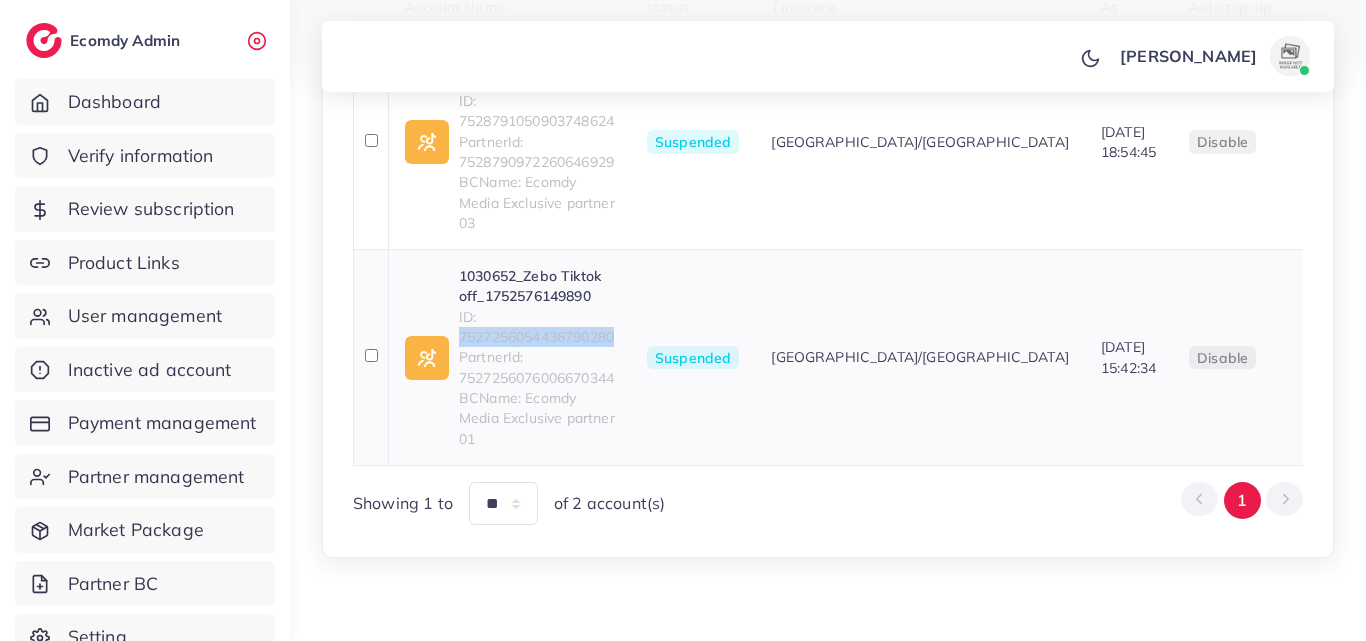 click on "ID: 7527256054436790280" at bounding box center [537, 327] 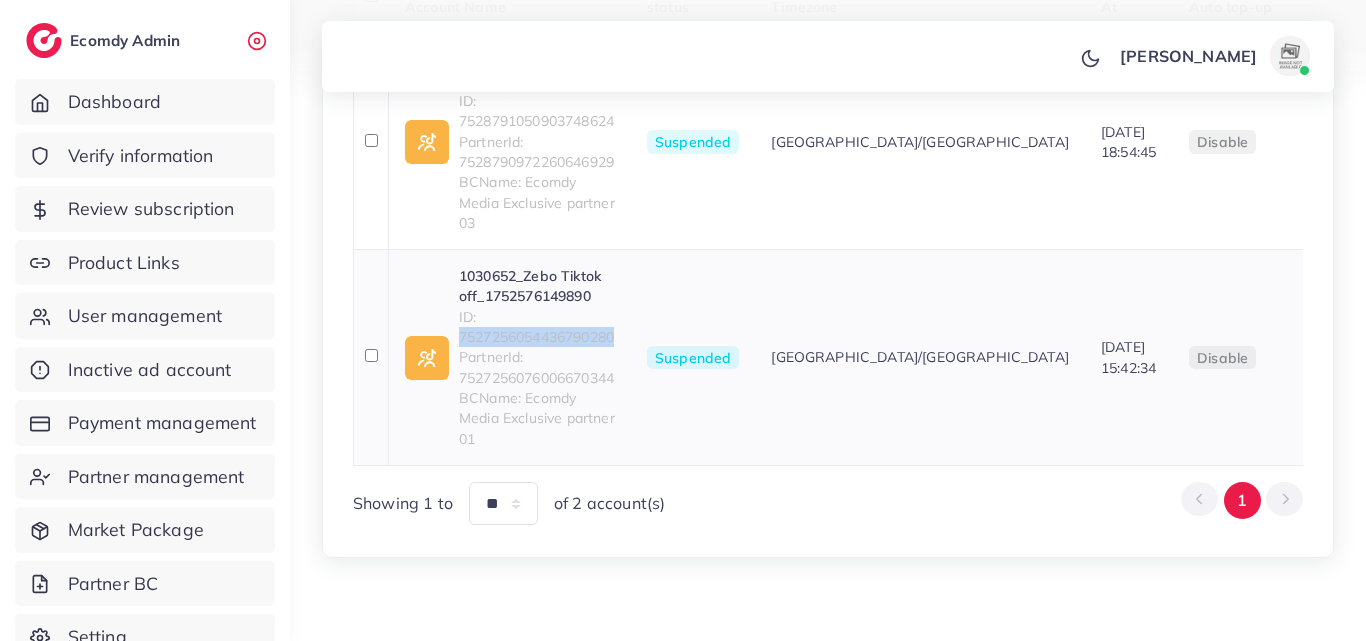 copy on "7527256054436790280" 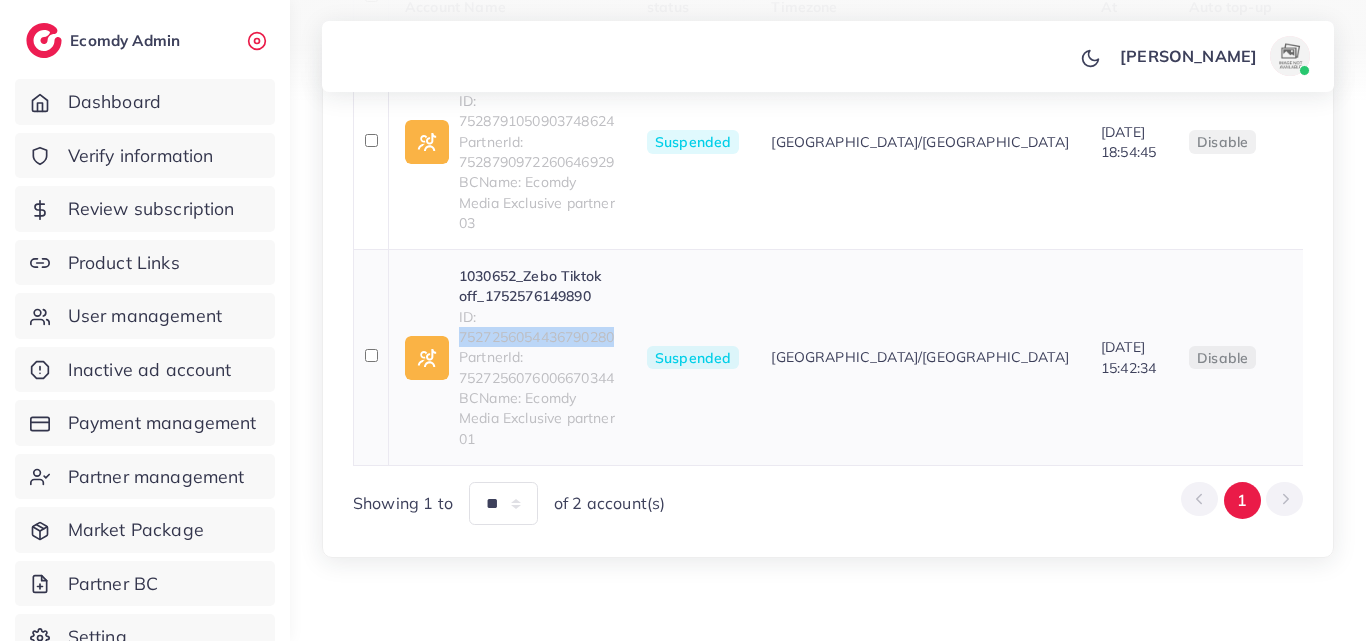 click on "1030652_Zebo Tiktok off_1752576149890" at bounding box center [537, 286] 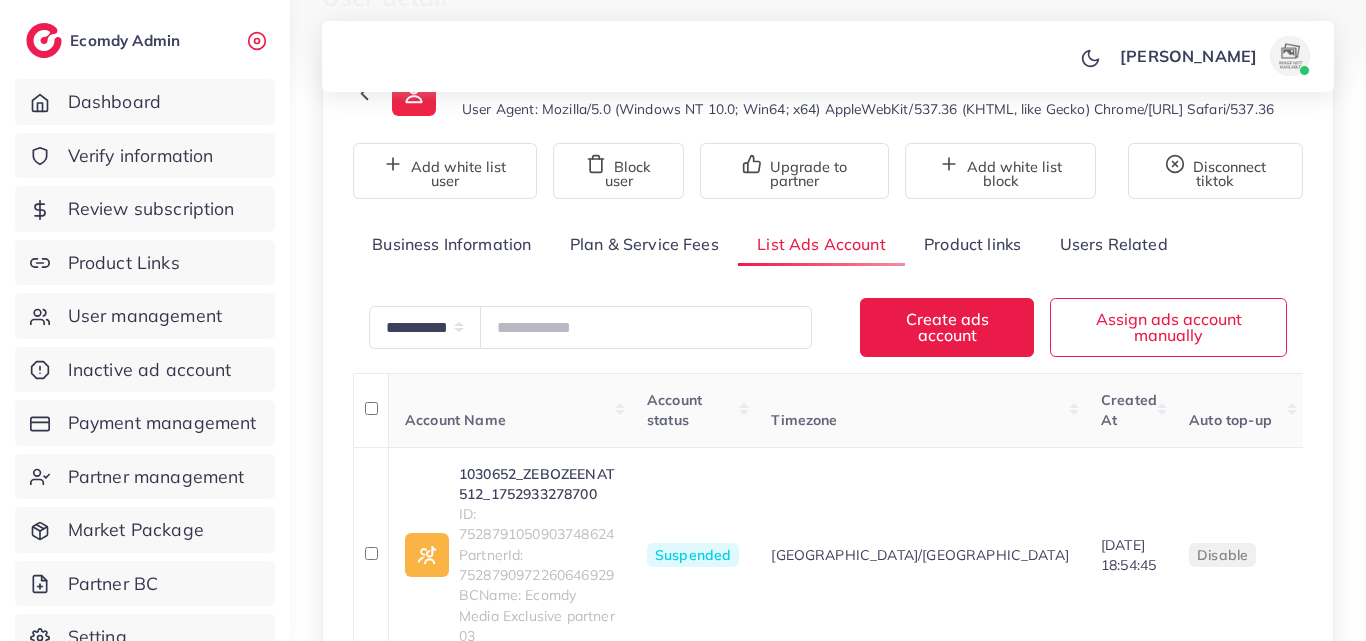 scroll, scrollTop: 54, scrollLeft: 0, axis: vertical 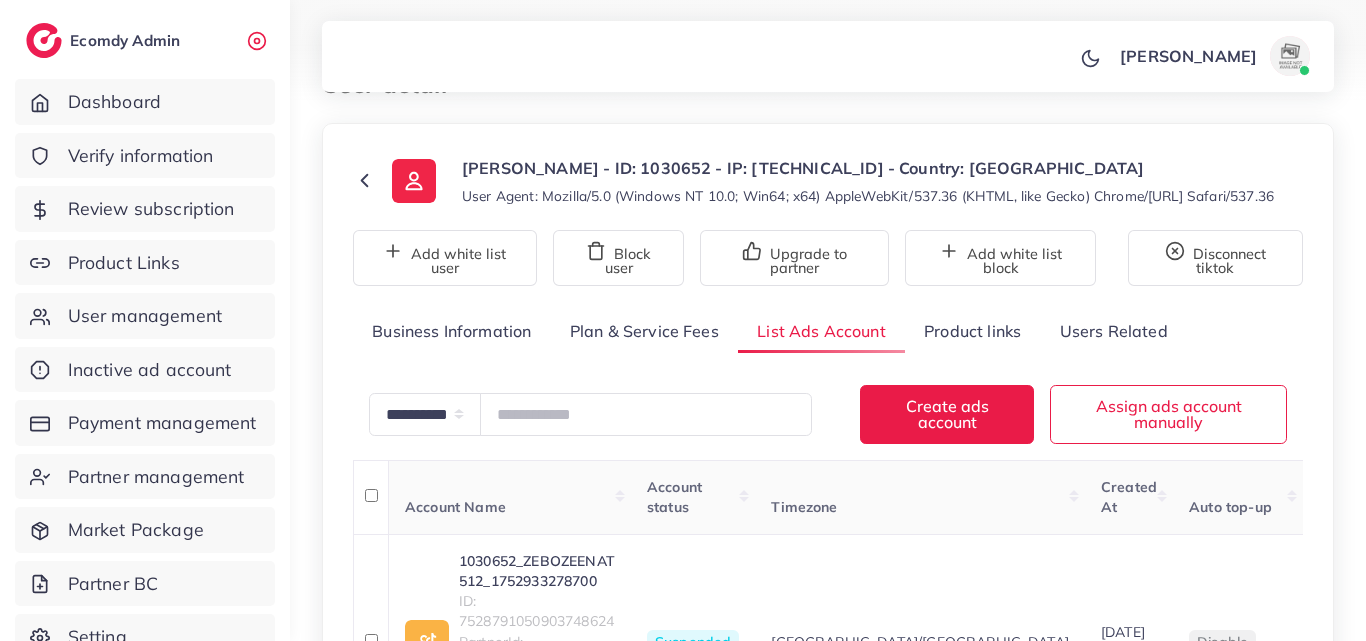 click on "Product links" at bounding box center [972, 331] 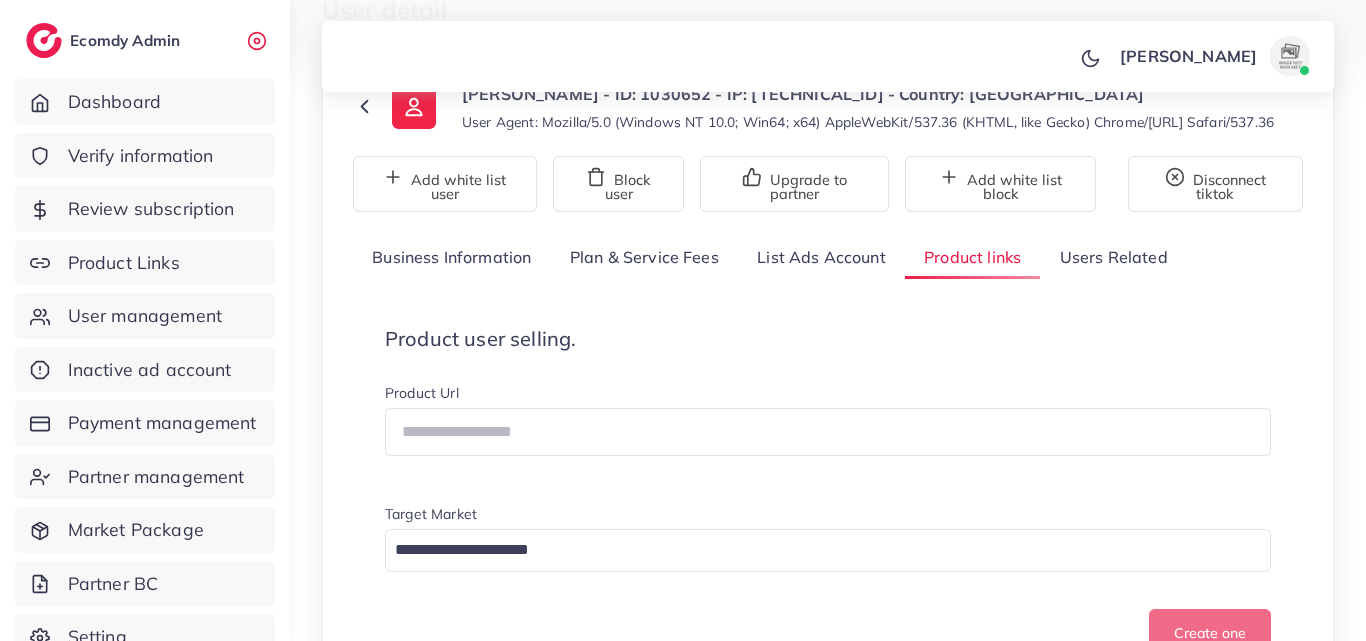 scroll, scrollTop: 554, scrollLeft: 0, axis: vertical 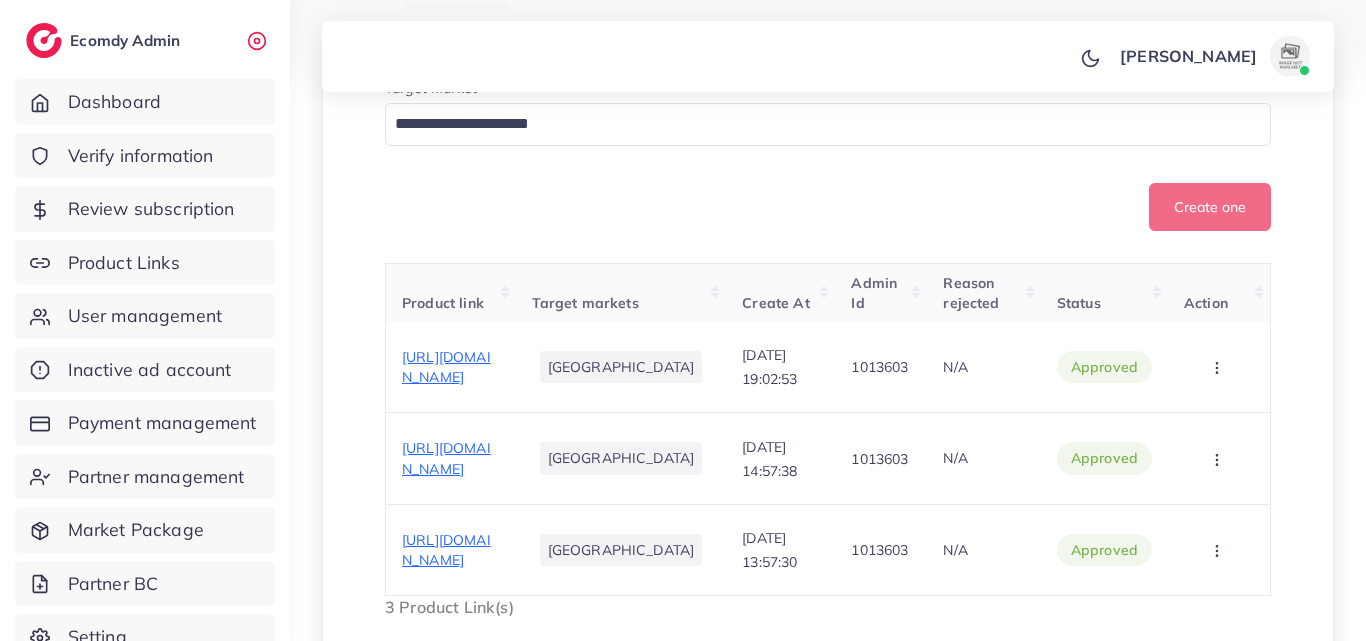 click on "Create one" at bounding box center (828, 207) 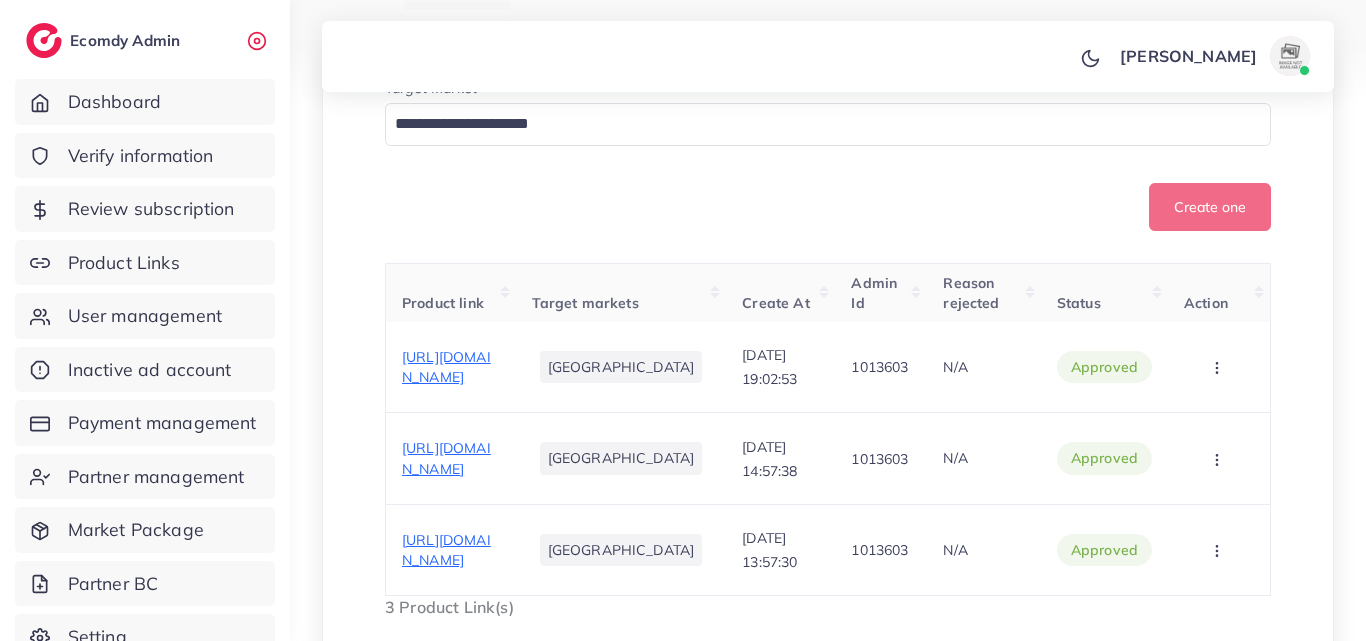 drag, startPoint x: 937, startPoint y: 72, endPoint x: 916, endPoint y: 180, distance: 110.02273 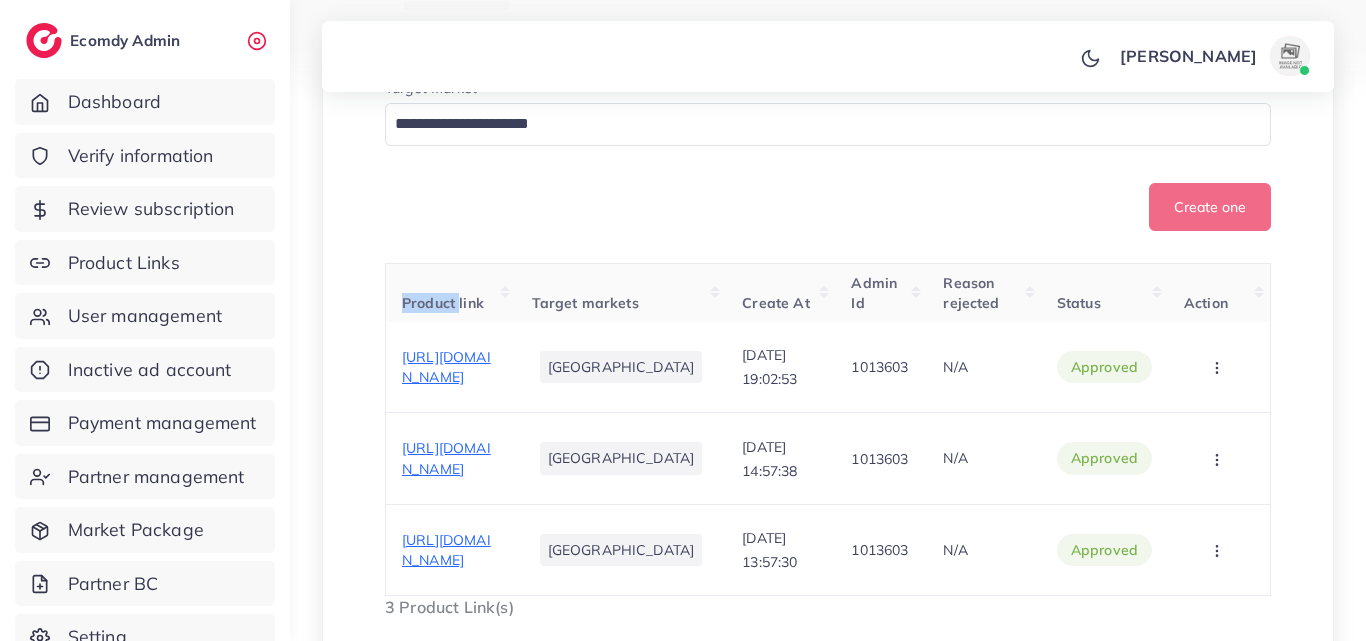 click on "Product user selling.   Product Url   Target Market            Loading...      Create one                Product link Target markets Create At Admin Id Reason rejected Status Action           https://zebozeenat.com/products/zebozeenat-lawn-3pc-embroided-with-chiffon-dupatta  Pakistan   19/07/2025, 19:02:53   1013603  N/A approved  Approve  Reject     https://zebozeenat.com/collections/luxury-collection  Pakistan   14/07/2025, 14:57:38   1013603  N/A approved  Approve  Reject     https://zebozeenat.com/collections/luxury-collection/products/zara-shahjahan-lawn-3pc-embroided-with-diamond-dupatta  Pakistan   11/07/2025, 13:57:30   1013603  N/A approved  Approve  Reject         3 Product Link(s)  Reject reason   Reason                                     Submit   Example: Hi James   We found an issue that can not approve your ads account, please follow below instruction to recovery or create a new  1, Your business name is duplicated with another exists company." at bounding box center (828, 260) 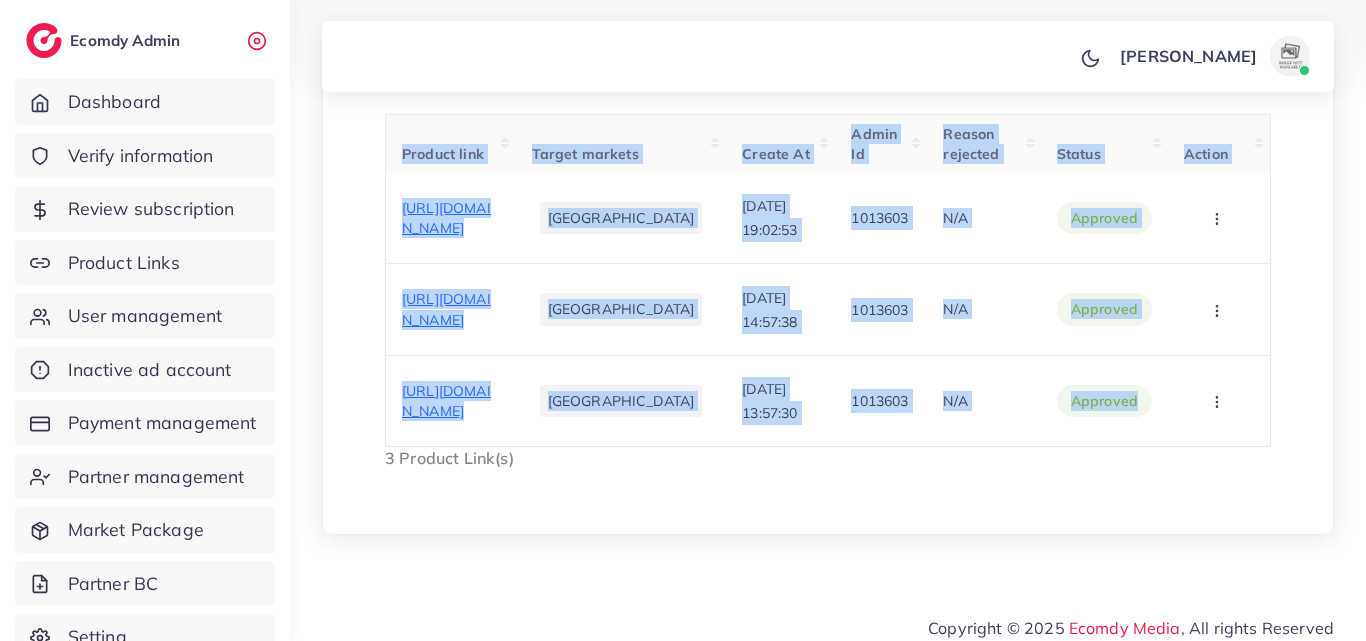 scroll, scrollTop: 754, scrollLeft: 0, axis: vertical 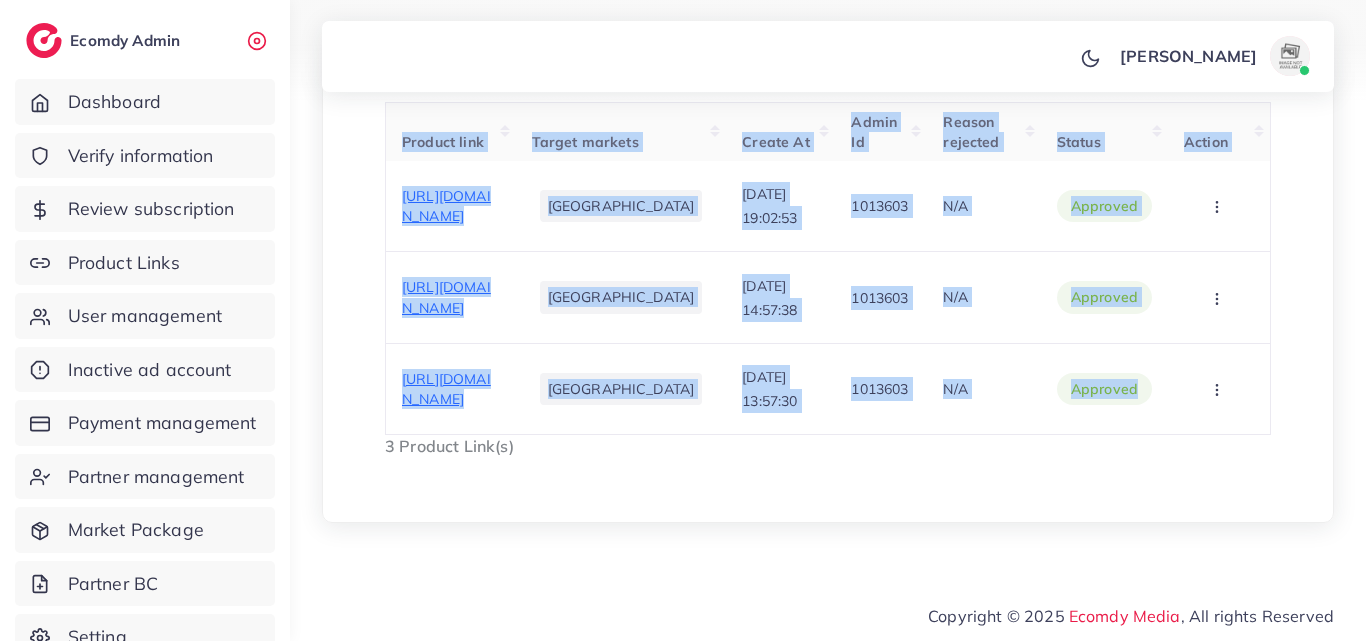 click on "Product user selling.   Product Url   Target Market            Loading...      Create one                Product link Target markets Create At Admin Id Reason rejected Status Action           https://zebozeenat.com/products/zebozeenat-lawn-3pc-embroided-with-chiffon-dupatta  Pakistan   19/07/2025, 19:02:53   1013603  N/A approved  Approve  Reject     https://zebozeenat.com/collections/luxury-collection  Pakistan   14/07/2025, 14:57:38   1013603  N/A approved  Approve  Reject     https://zebozeenat.com/collections/luxury-collection/products/zara-shahjahan-lawn-3pc-embroided-with-diamond-dupatta  Pakistan   11/07/2025, 13:57:30   1013603  N/A approved  Approve  Reject         3 Product Link(s)  Reject reason   Reason                                     Submit   Example: Hi James   We found an issue that can not approve your ads account, please follow below instruction to recovery or create a new  1, Your business name is duplicated with another exists company." at bounding box center [828, 99] 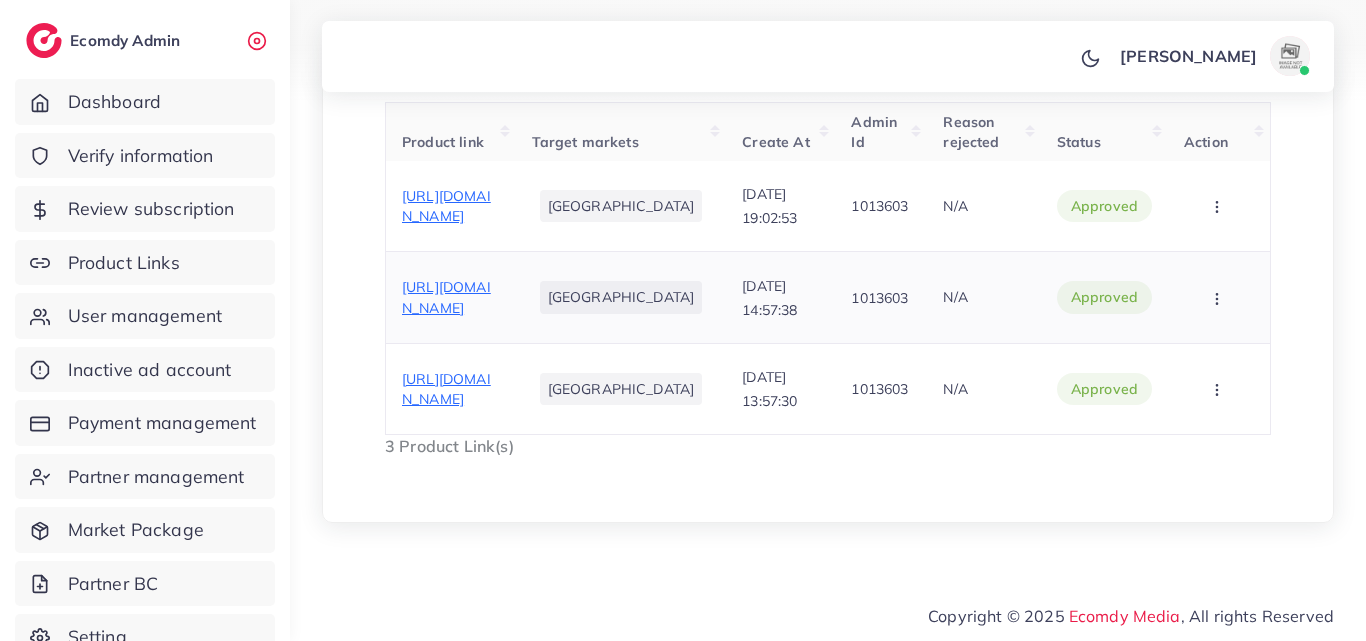 click on "[URL][DOMAIN_NAME]" at bounding box center (446, 297) 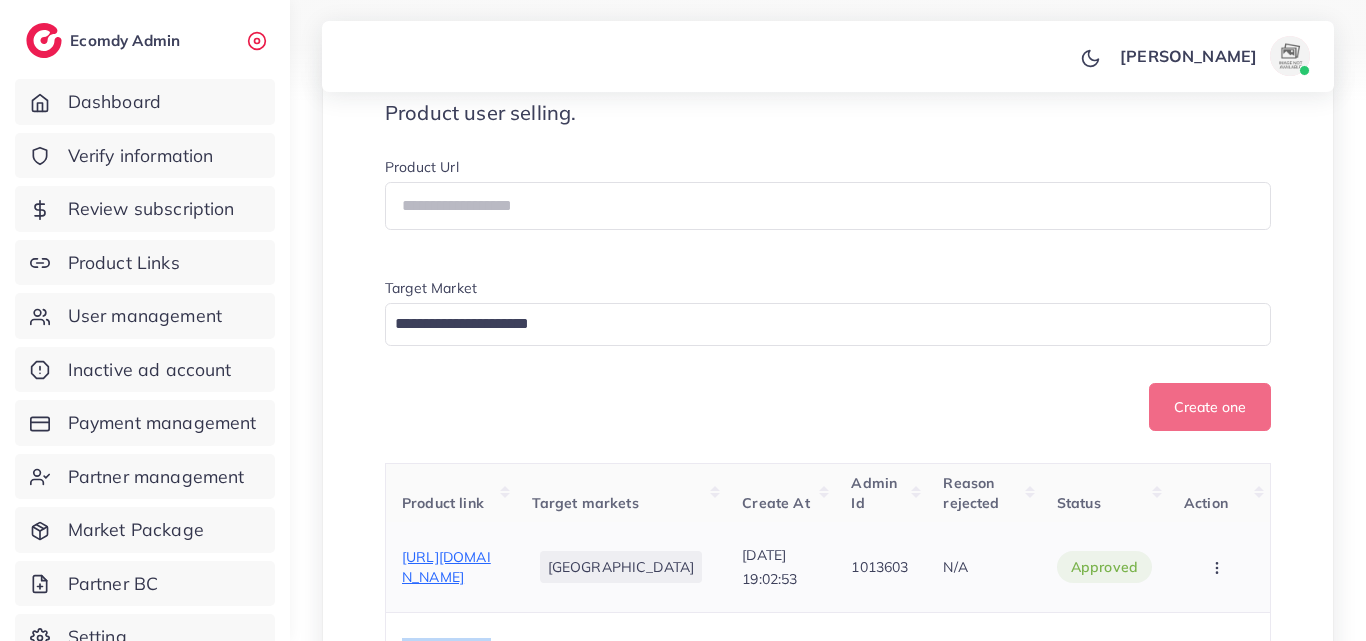 scroll, scrollTop: 154, scrollLeft: 0, axis: vertical 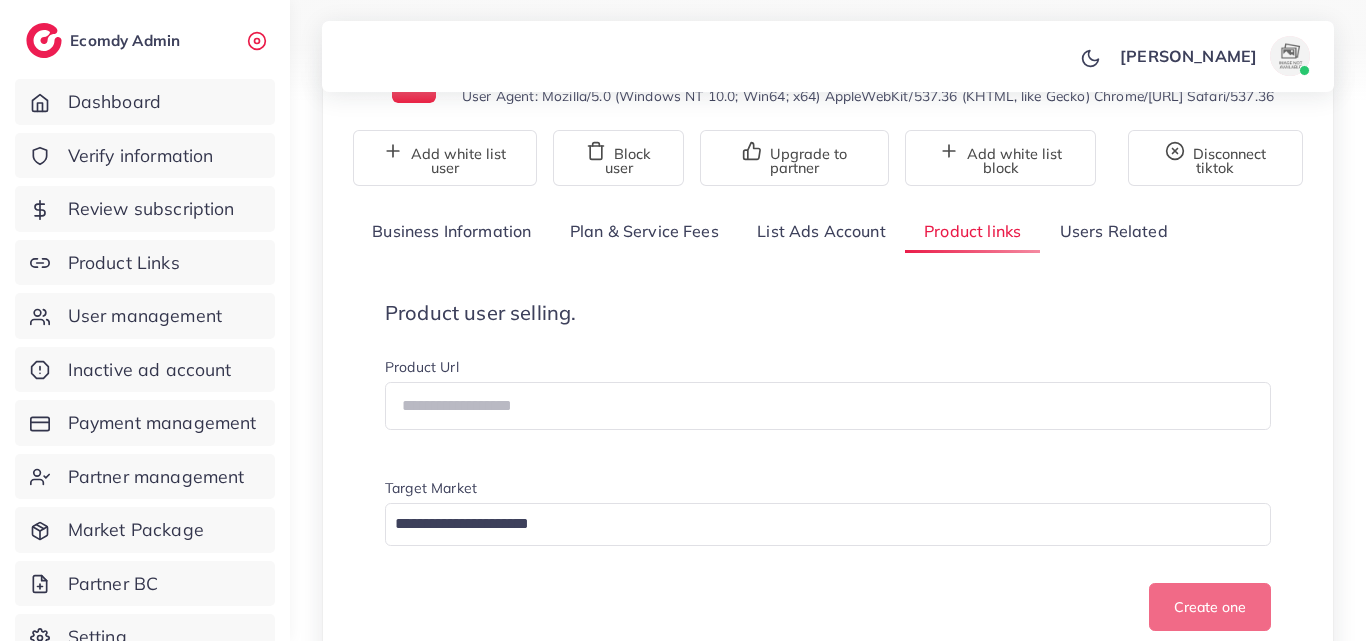 click on "List Ads Account" at bounding box center (821, 231) 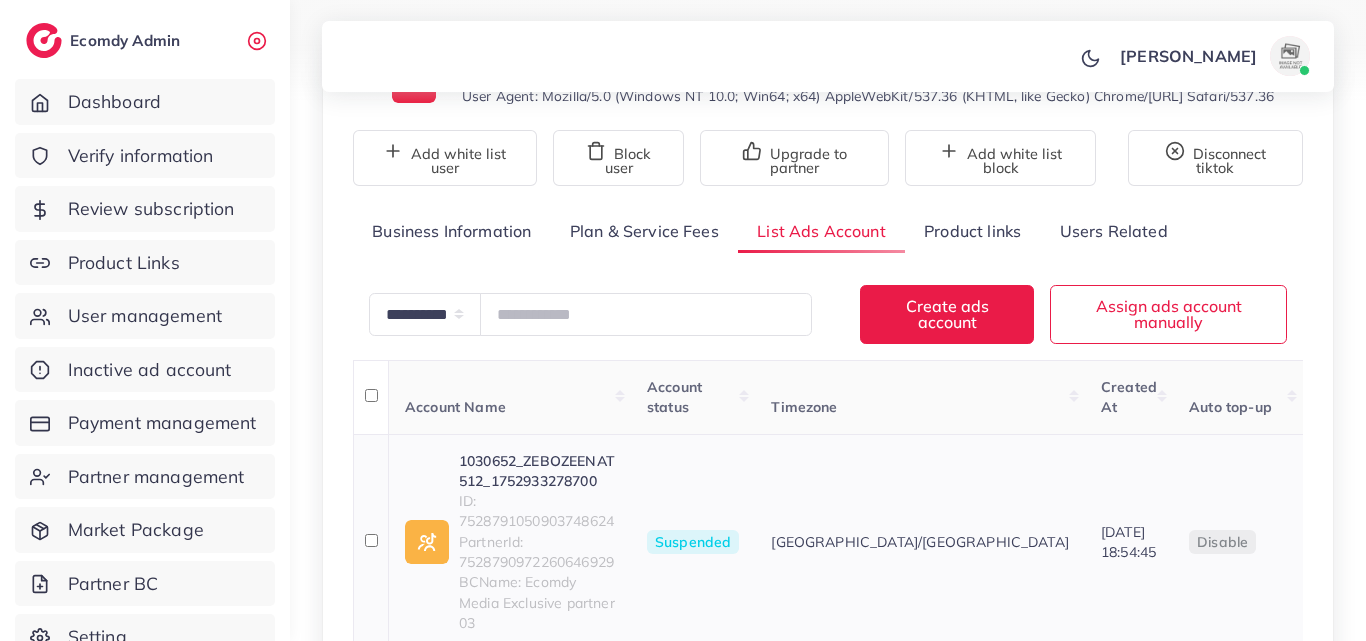 scroll, scrollTop: 354, scrollLeft: 0, axis: vertical 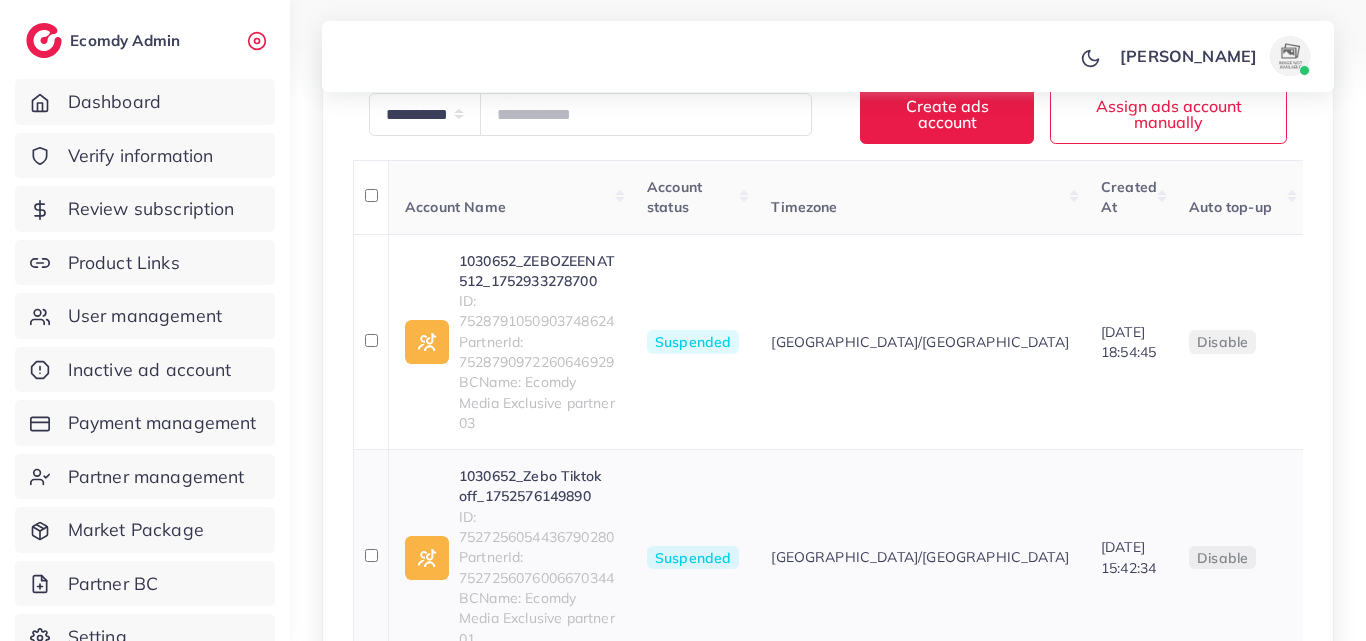 click on "1030652_Zebo Tiktok off_1752576149890  ID: 7527256054436790280 PartnerId: 7527256076006670344 BCName: Ecomdy Media Exclusive partner 01" at bounding box center (510, 557) 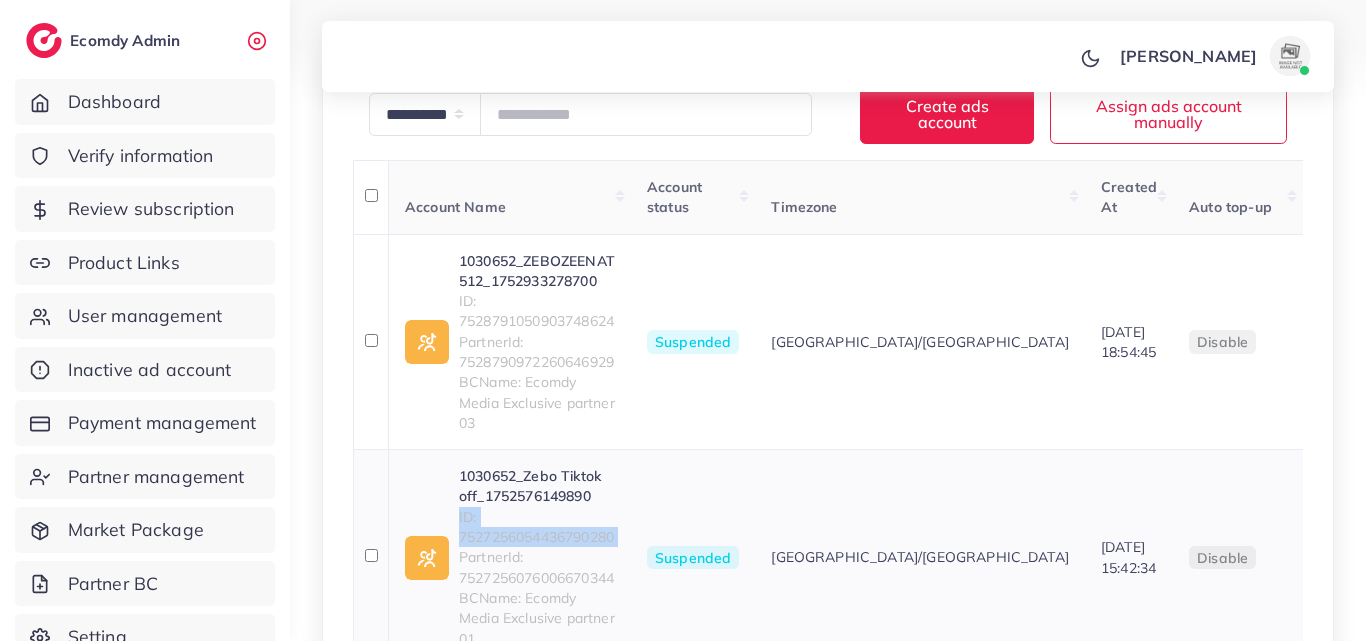 click on "1030652_Zebo Tiktok off_1752576149890  ID: 7527256054436790280 PartnerId: 7527256076006670344 BCName: Ecomdy Media Exclusive partner 01" at bounding box center [510, 557] 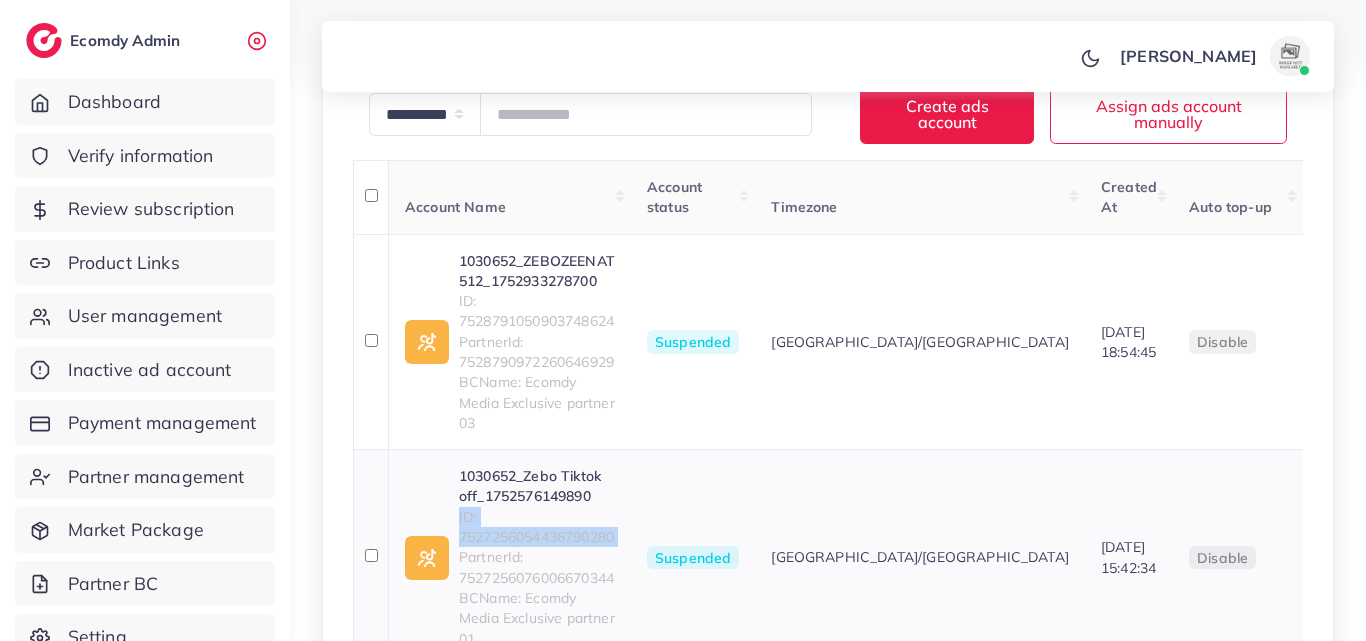 copy on "ID: 7527256054436790280" 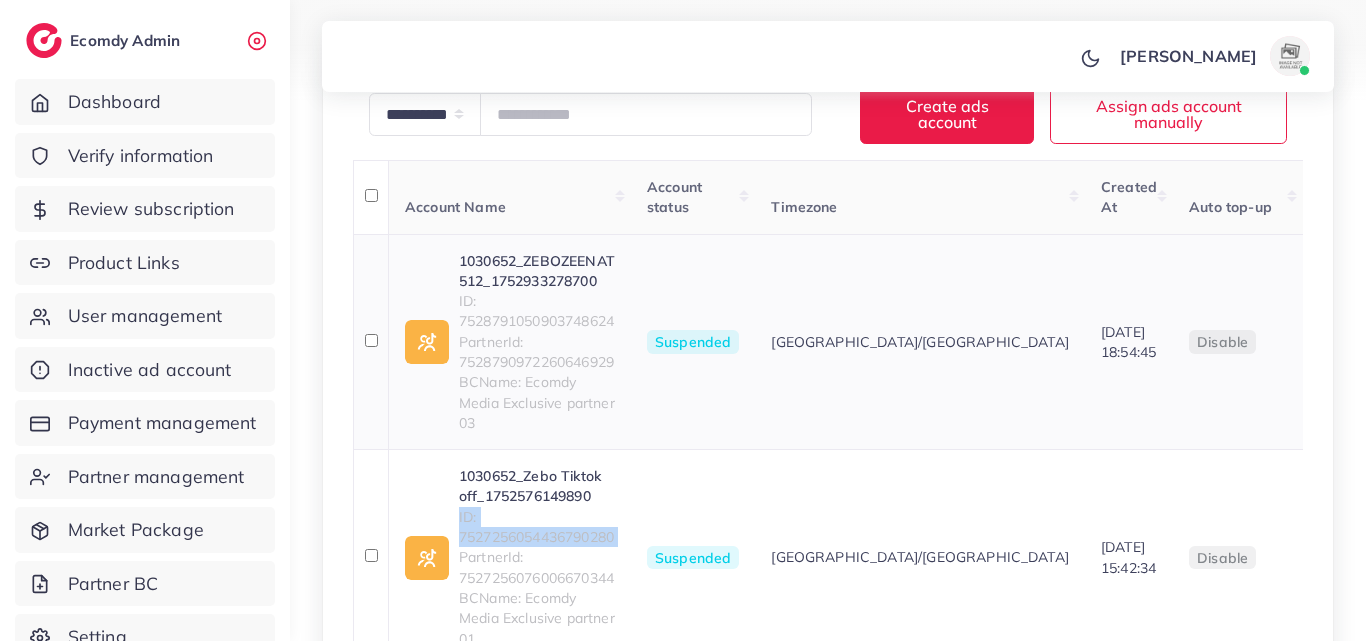 drag, startPoint x: 491, startPoint y: 525, endPoint x: 539, endPoint y: 350, distance: 181.4635 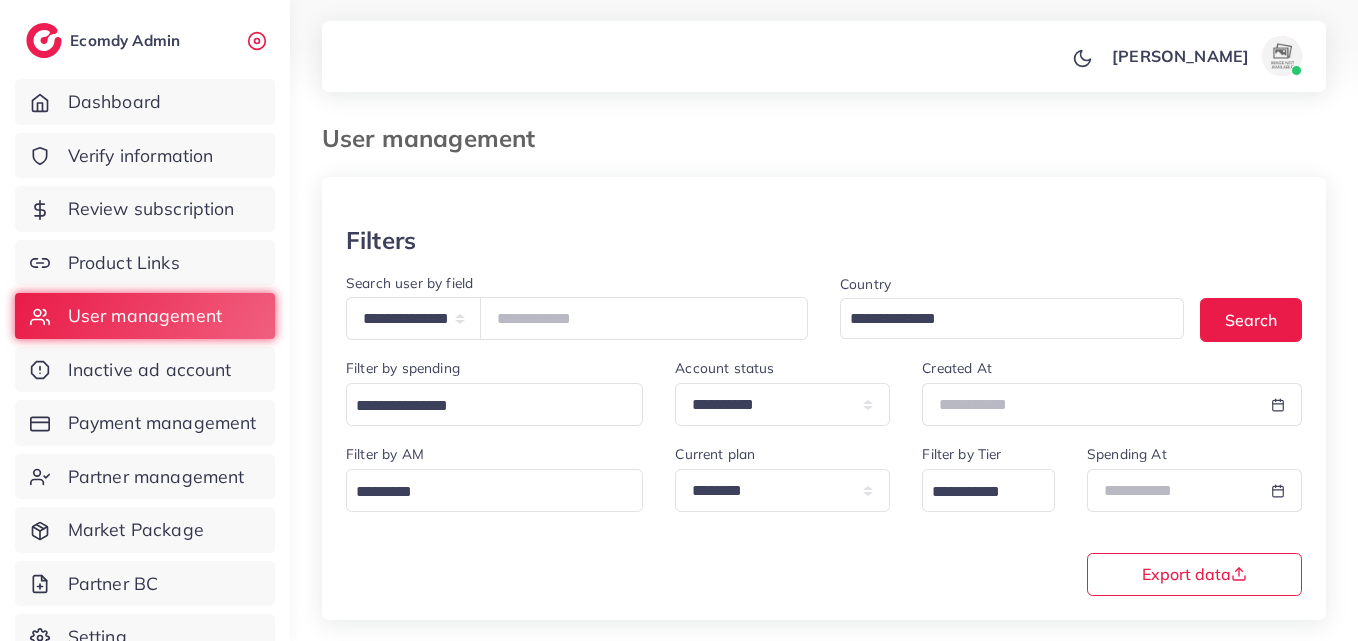 select on "**********" 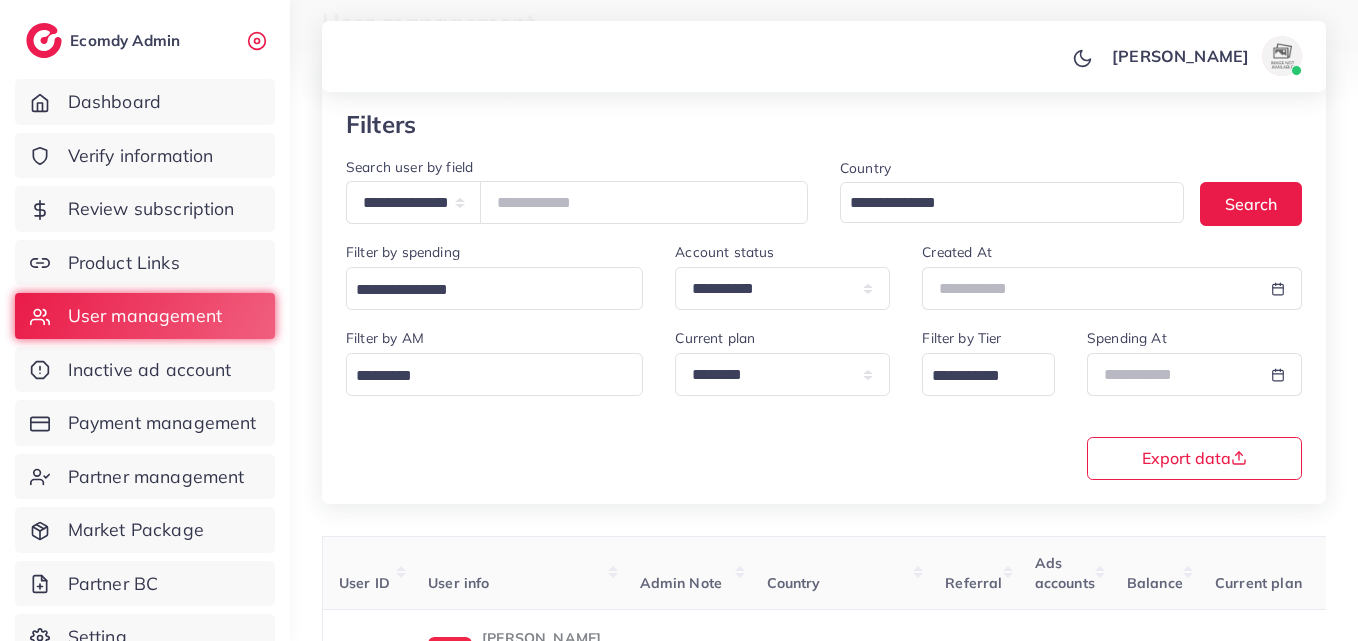 scroll, scrollTop: 116, scrollLeft: 0, axis: vertical 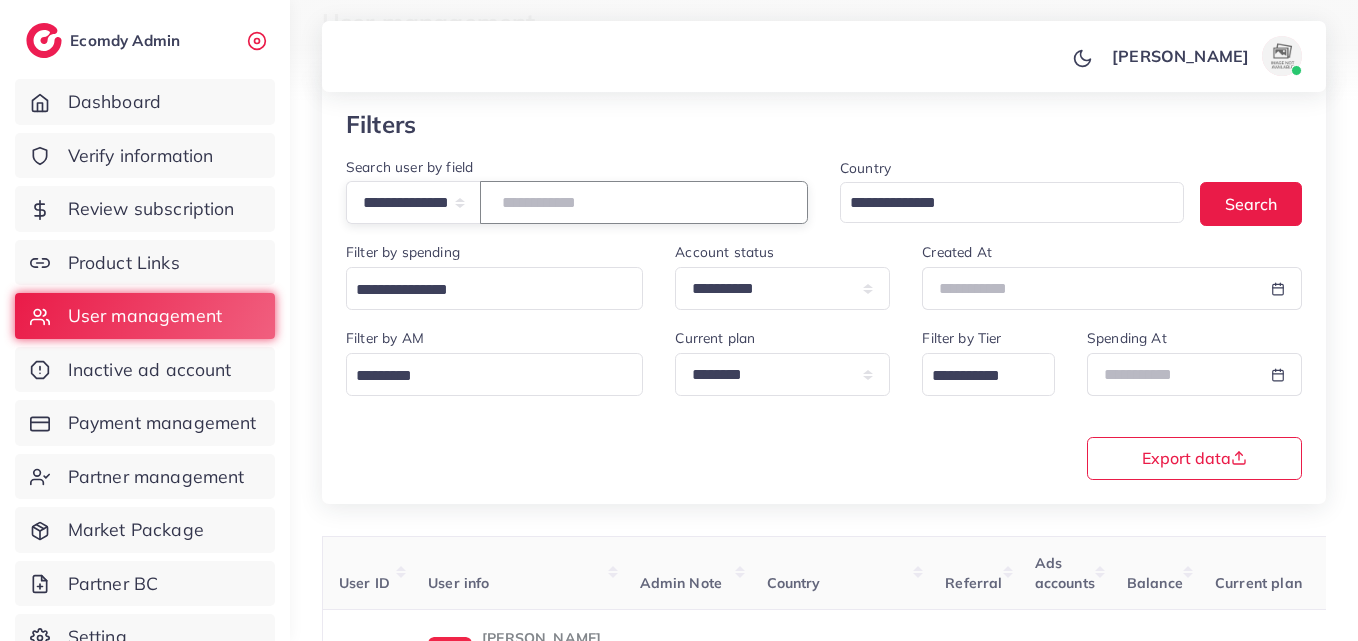 click on "**********" at bounding box center [644, 202] 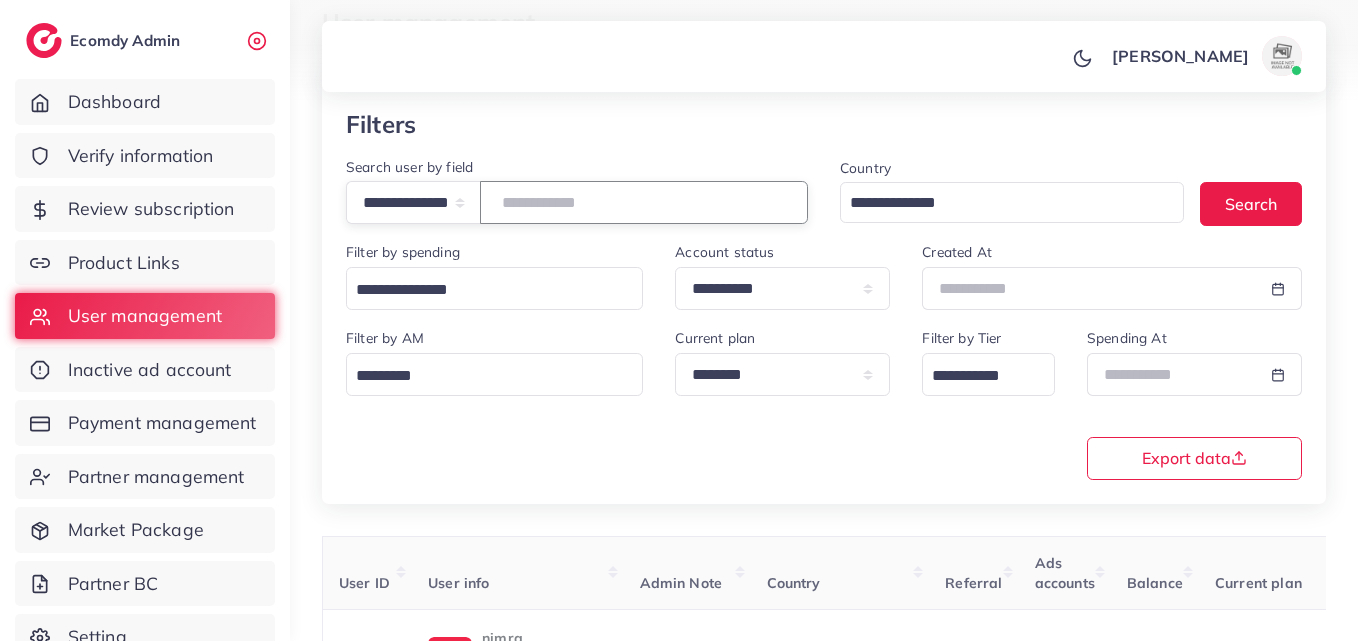 drag, startPoint x: 600, startPoint y: 176, endPoint x: 544, endPoint y: 209, distance: 65 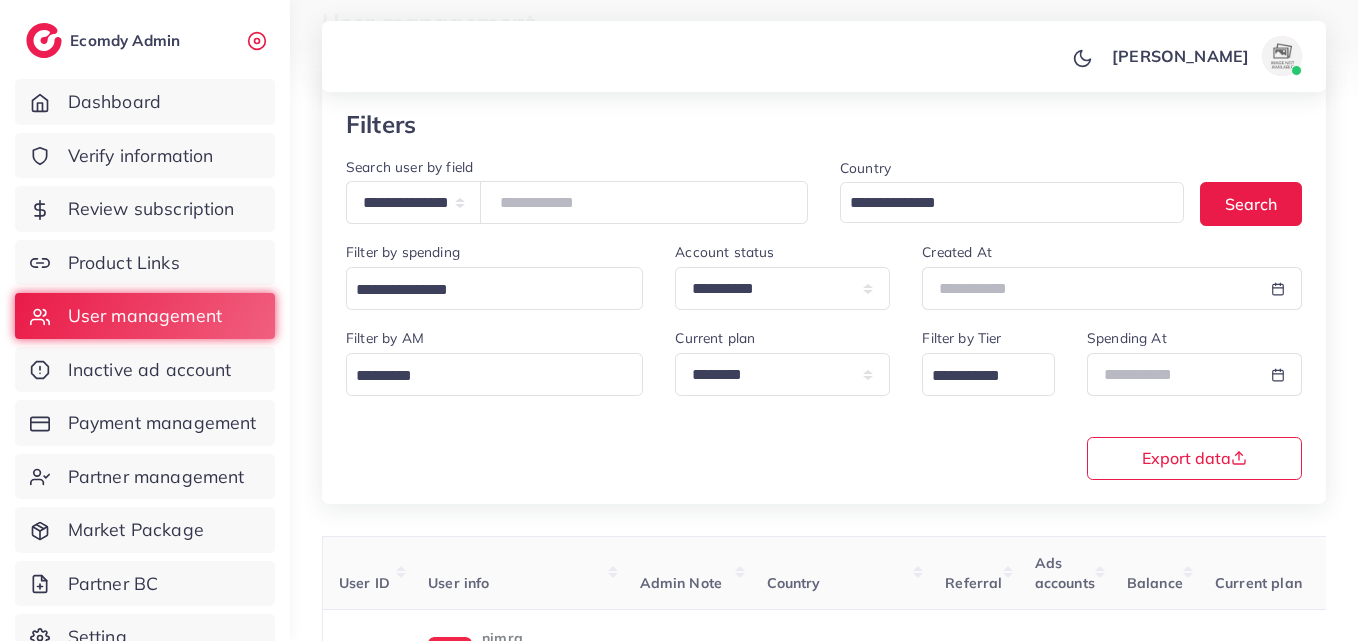drag, startPoint x: 544, startPoint y: 209, endPoint x: 581, endPoint y: 335, distance: 131.32022 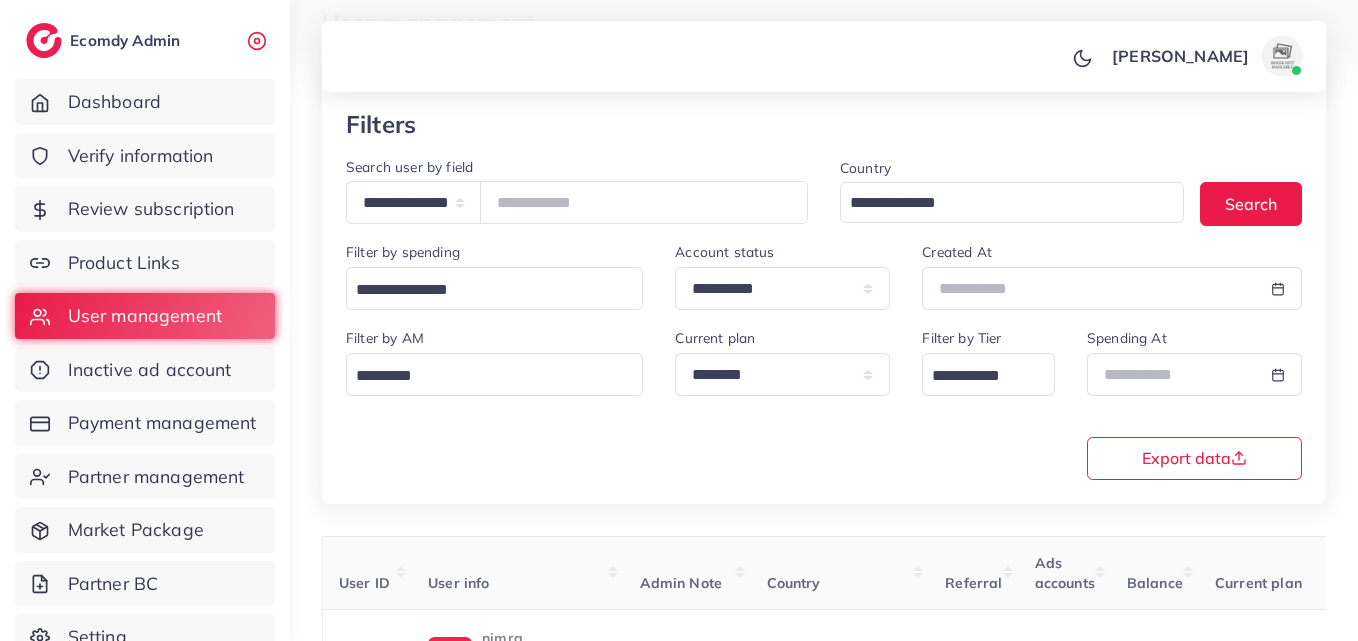 click on "Filter by AM            Loading..." at bounding box center (494, 361) 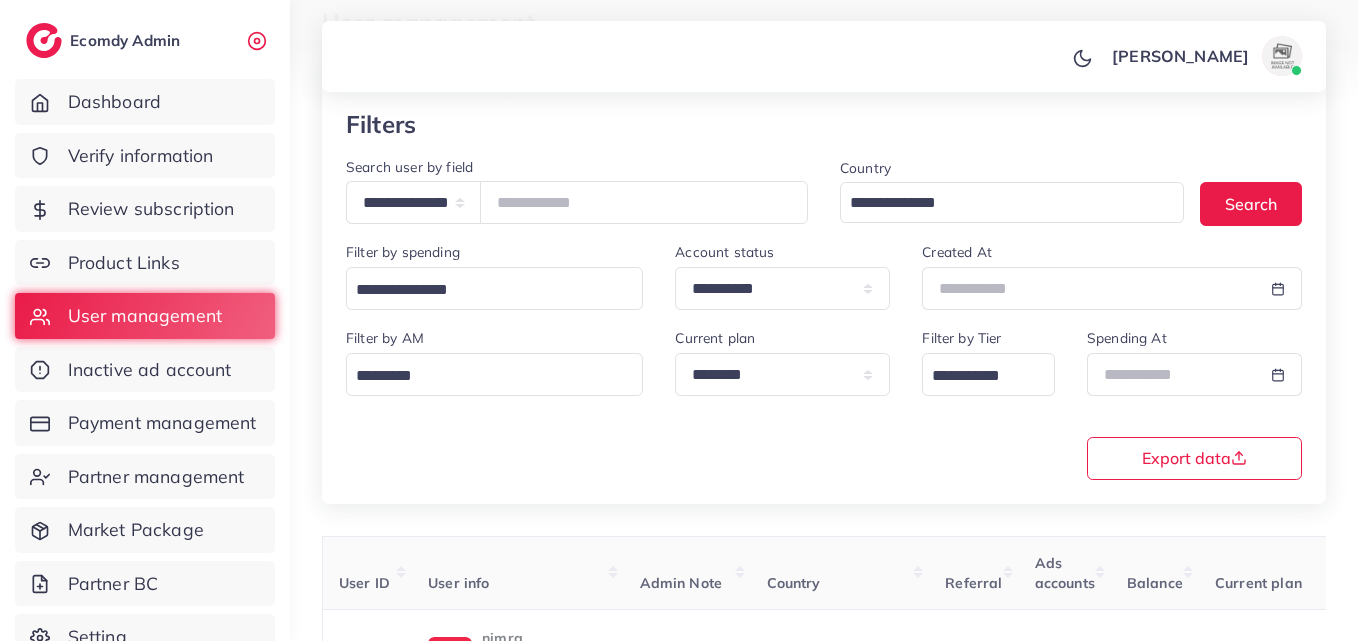 click on "**********" at bounding box center (824, 307) 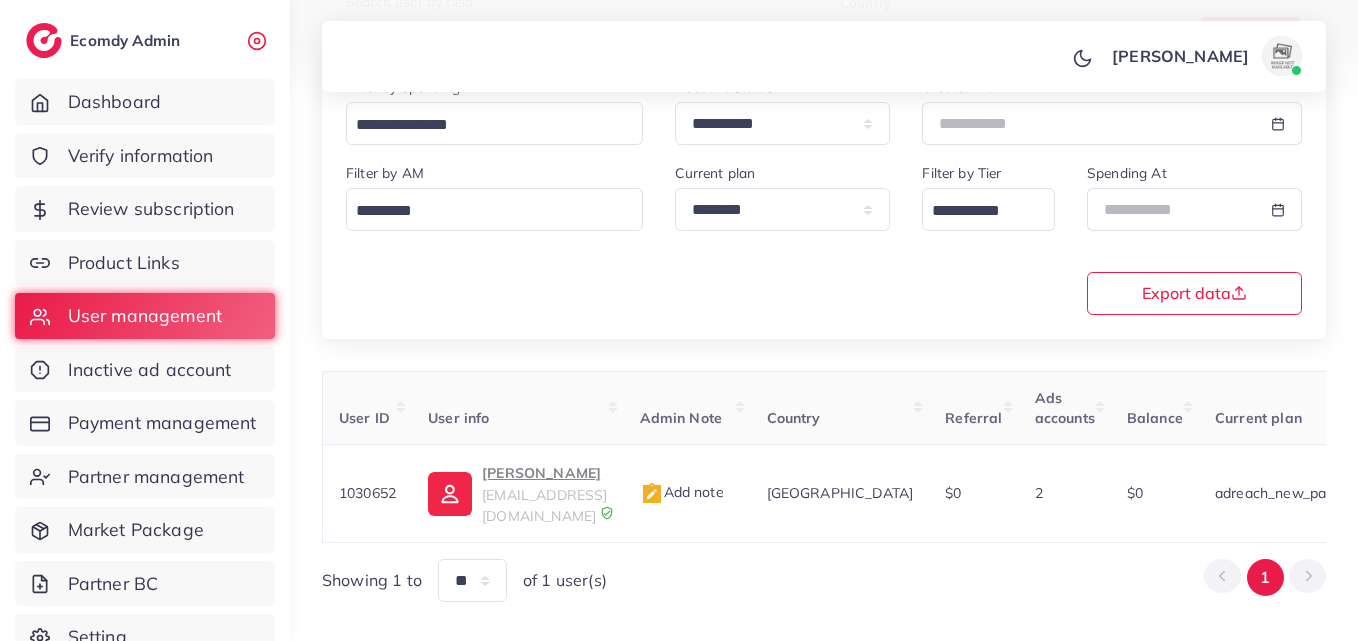 scroll, scrollTop: 316, scrollLeft: 0, axis: vertical 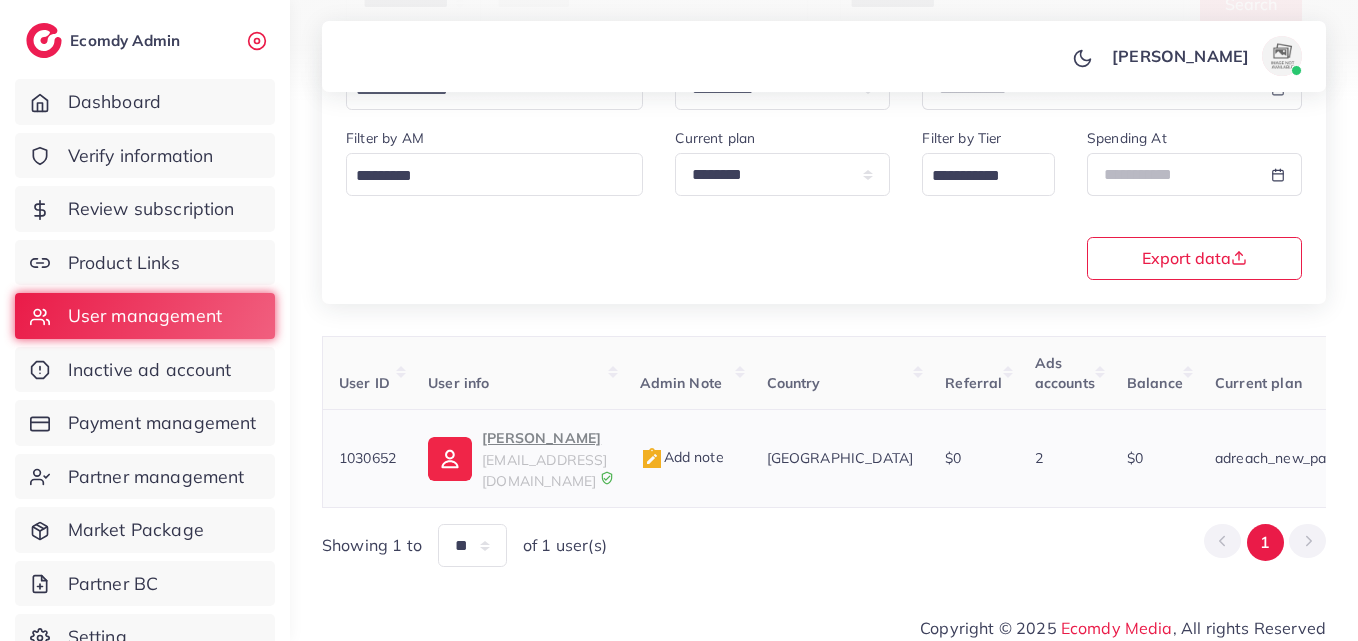 click on "Muhammad Huzaifa" at bounding box center (544, 438) 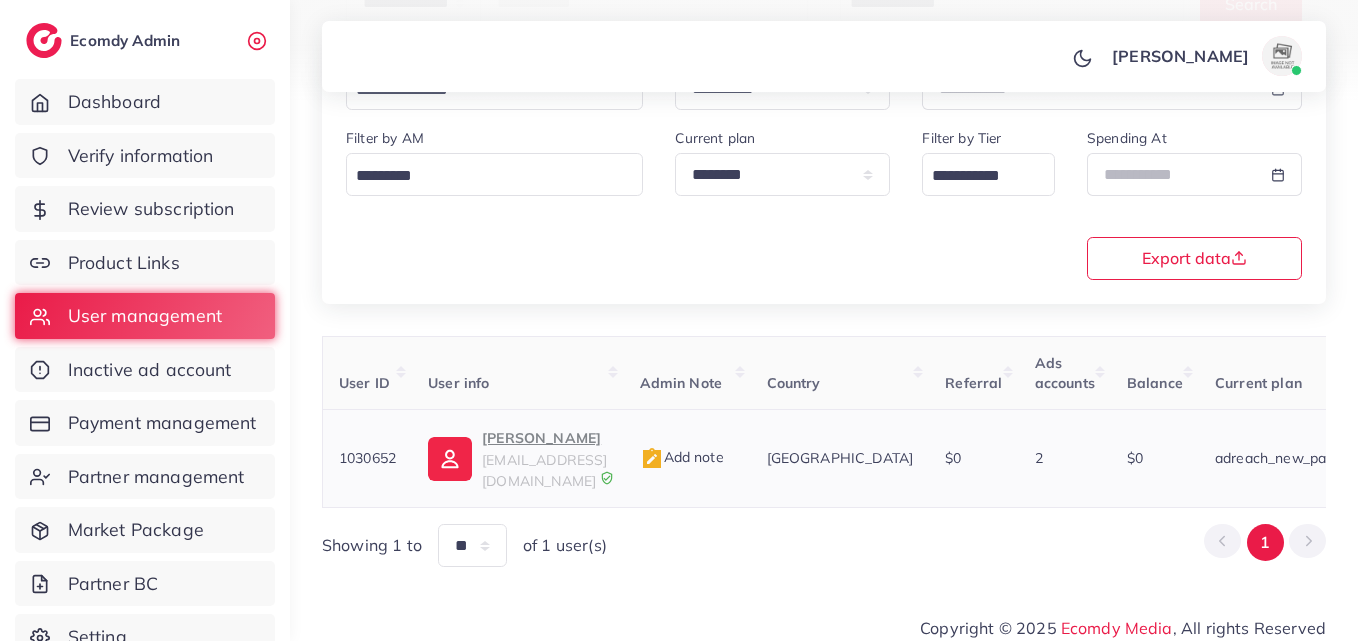 click on "Muhammad Huzaifa" at bounding box center [544, 438] 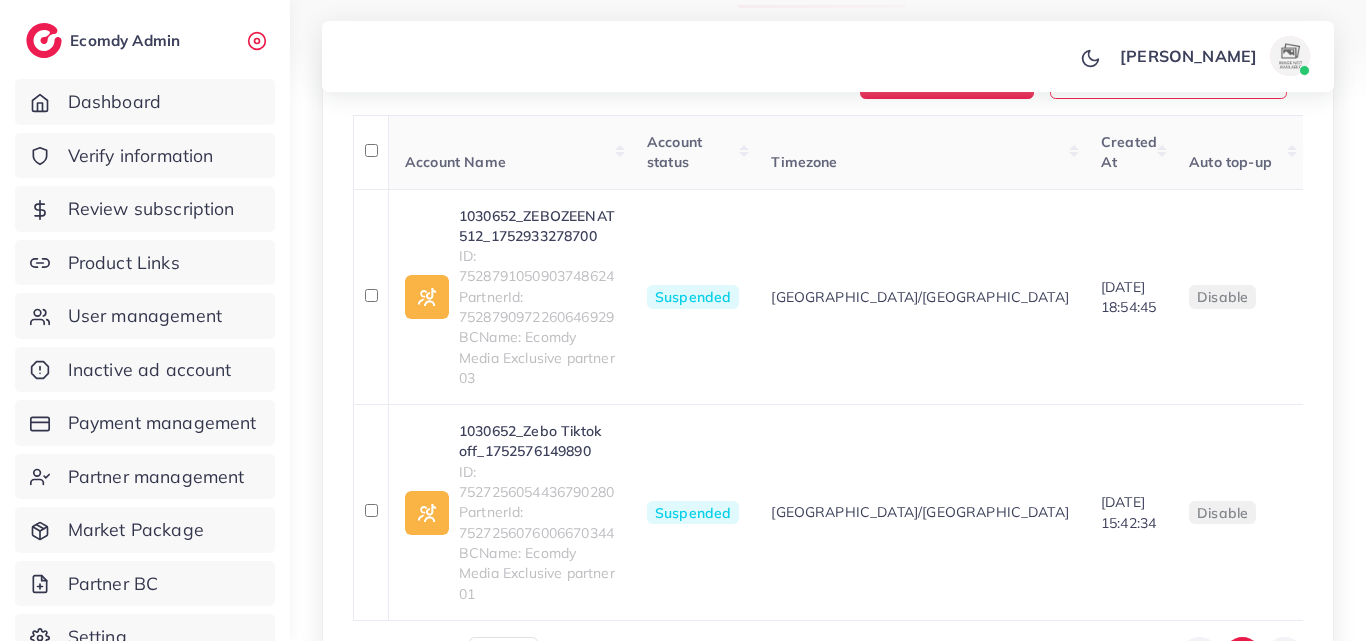 scroll, scrollTop: 400, scrollLeft: 0, axis: vertical 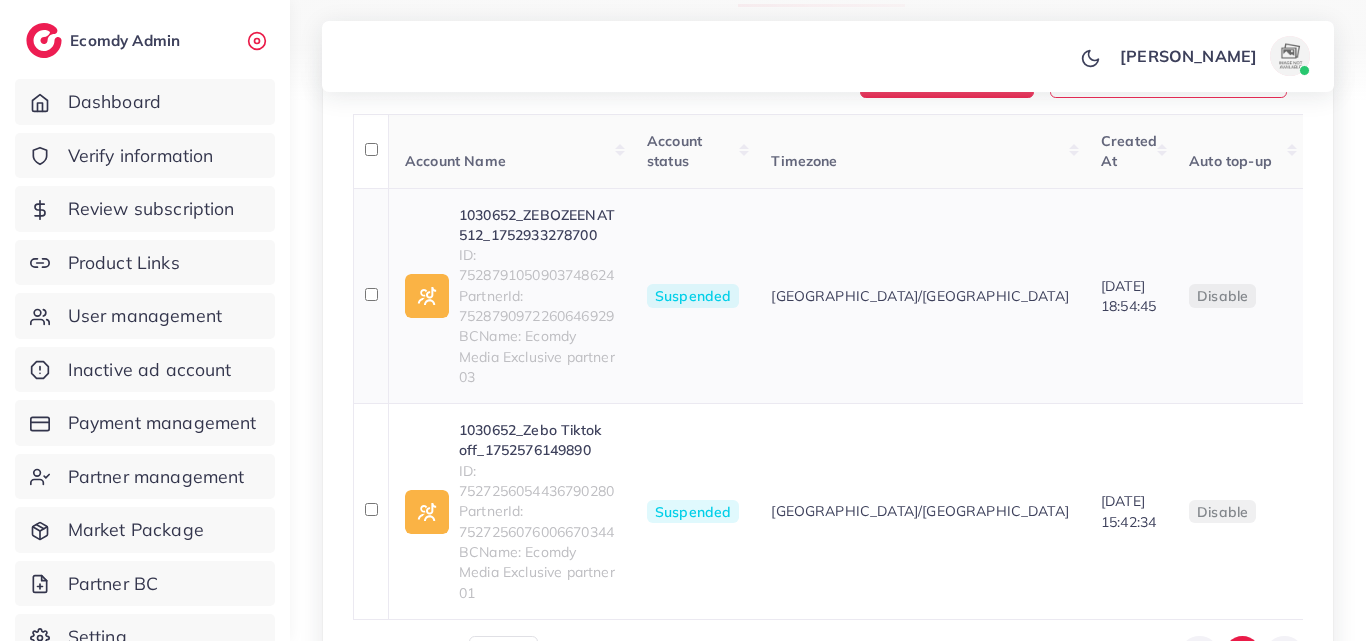 click on "Suspended" at bounding box center (693, 296) 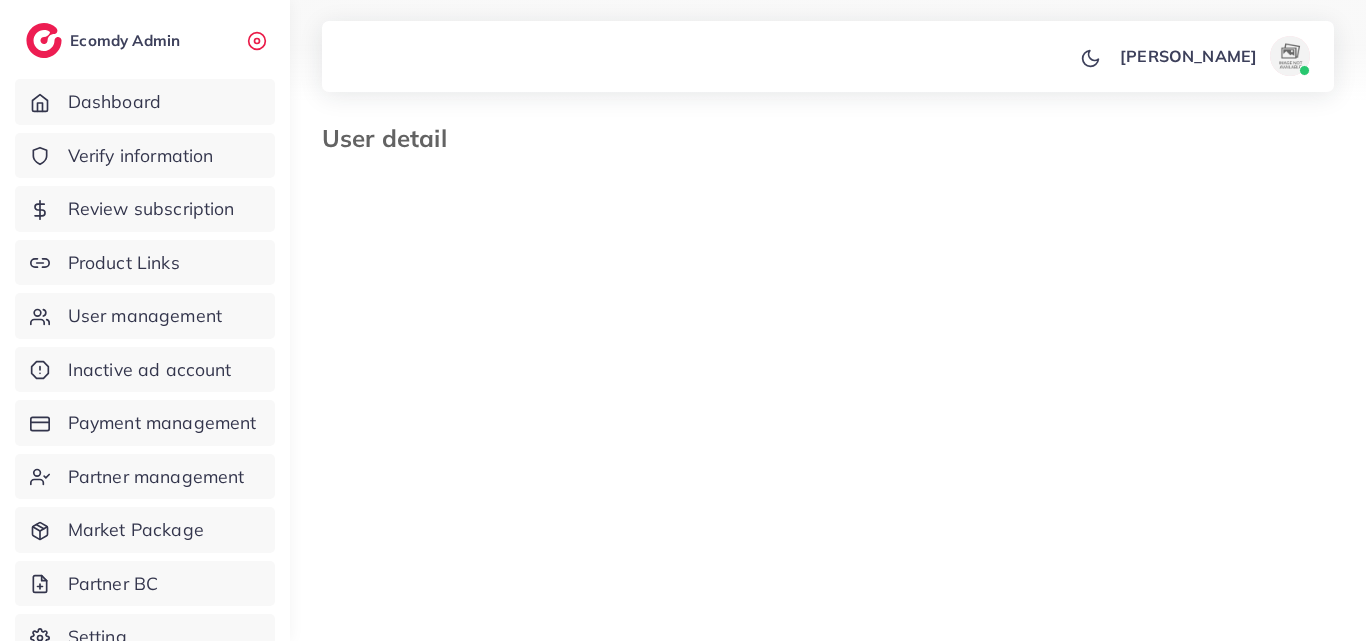 select on "********" 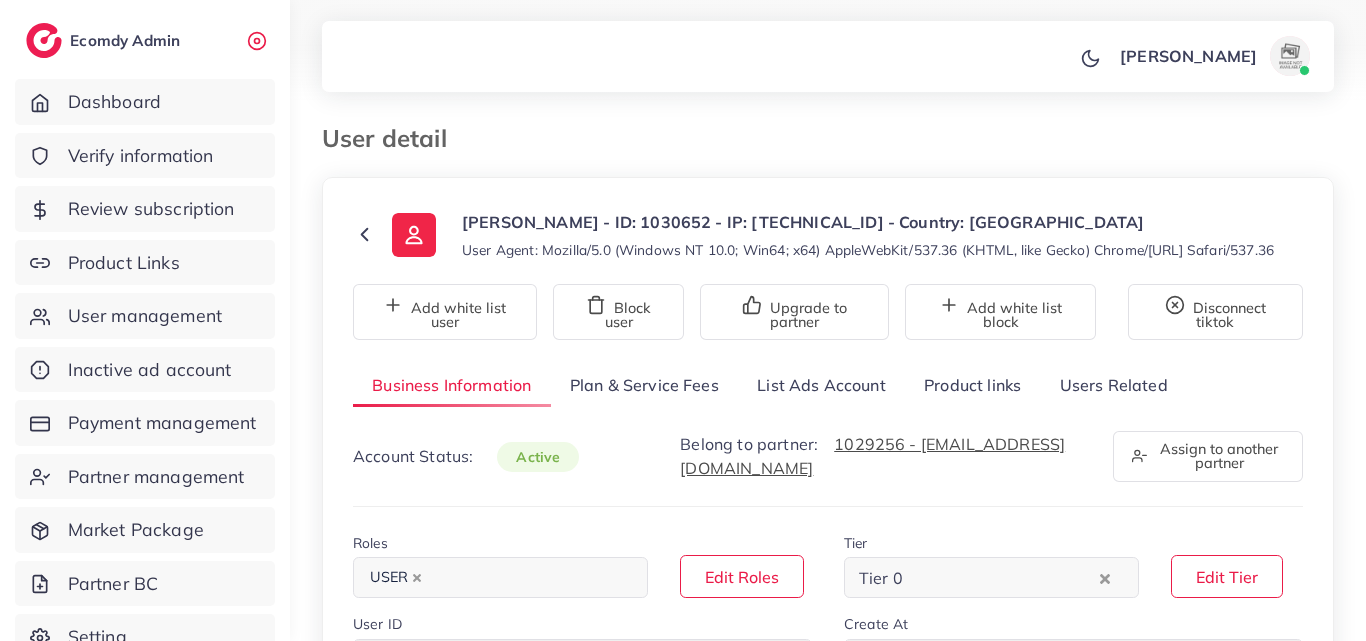 scroll, scrollTop: 0, scrollLeft: 0, axis: both 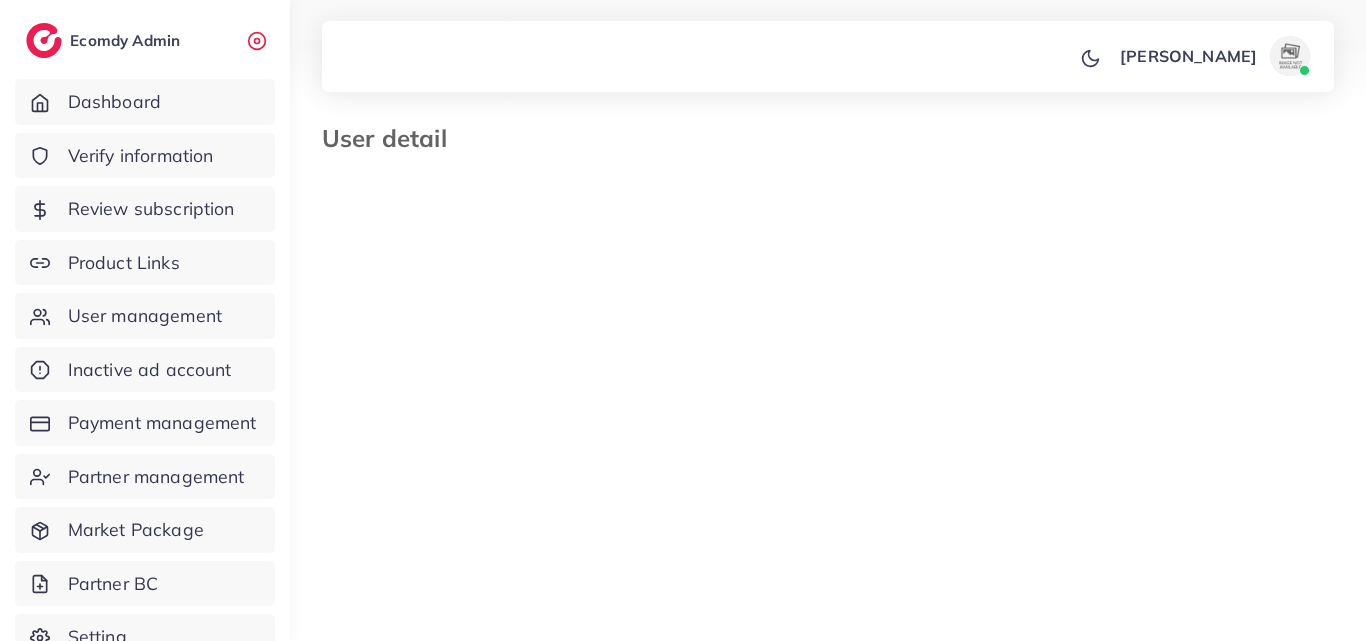 select on "********" 